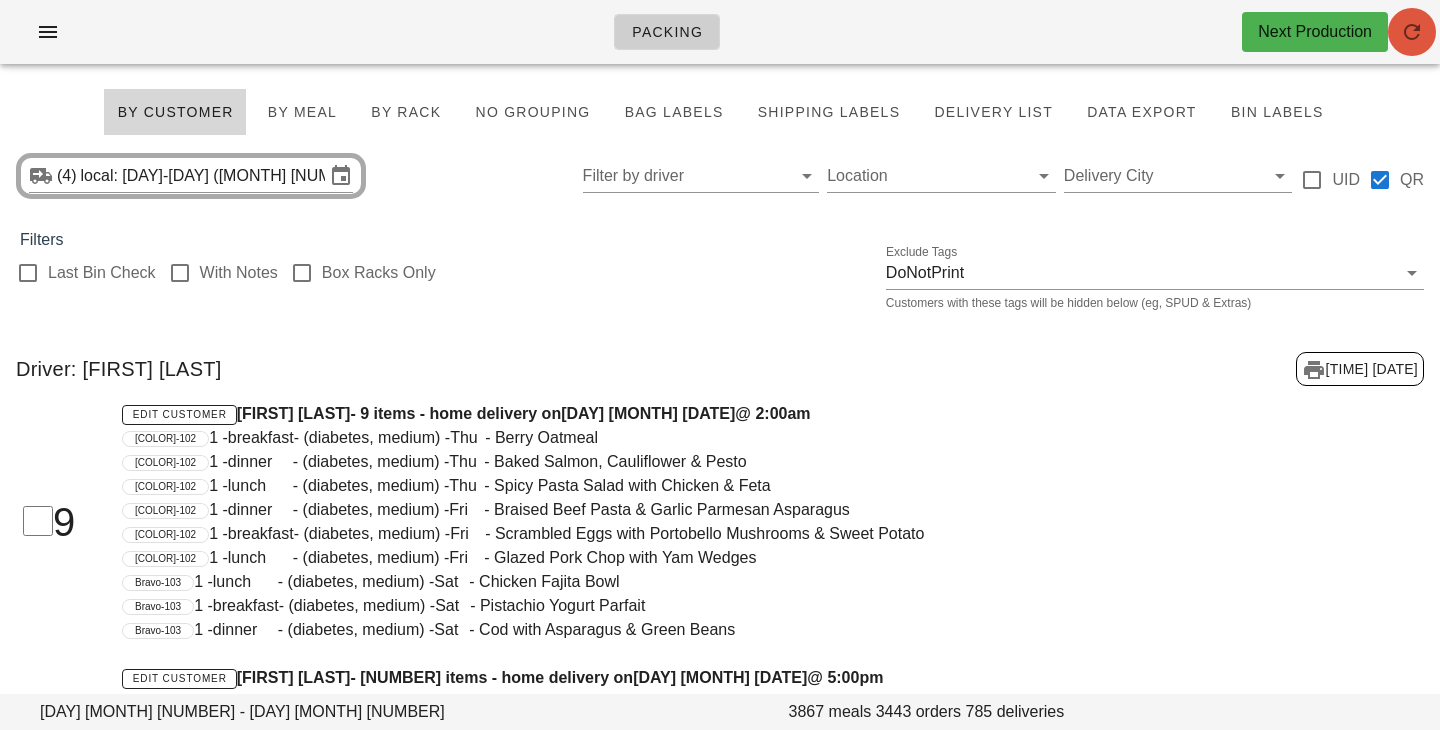 click at bounding box center [1412, 32] 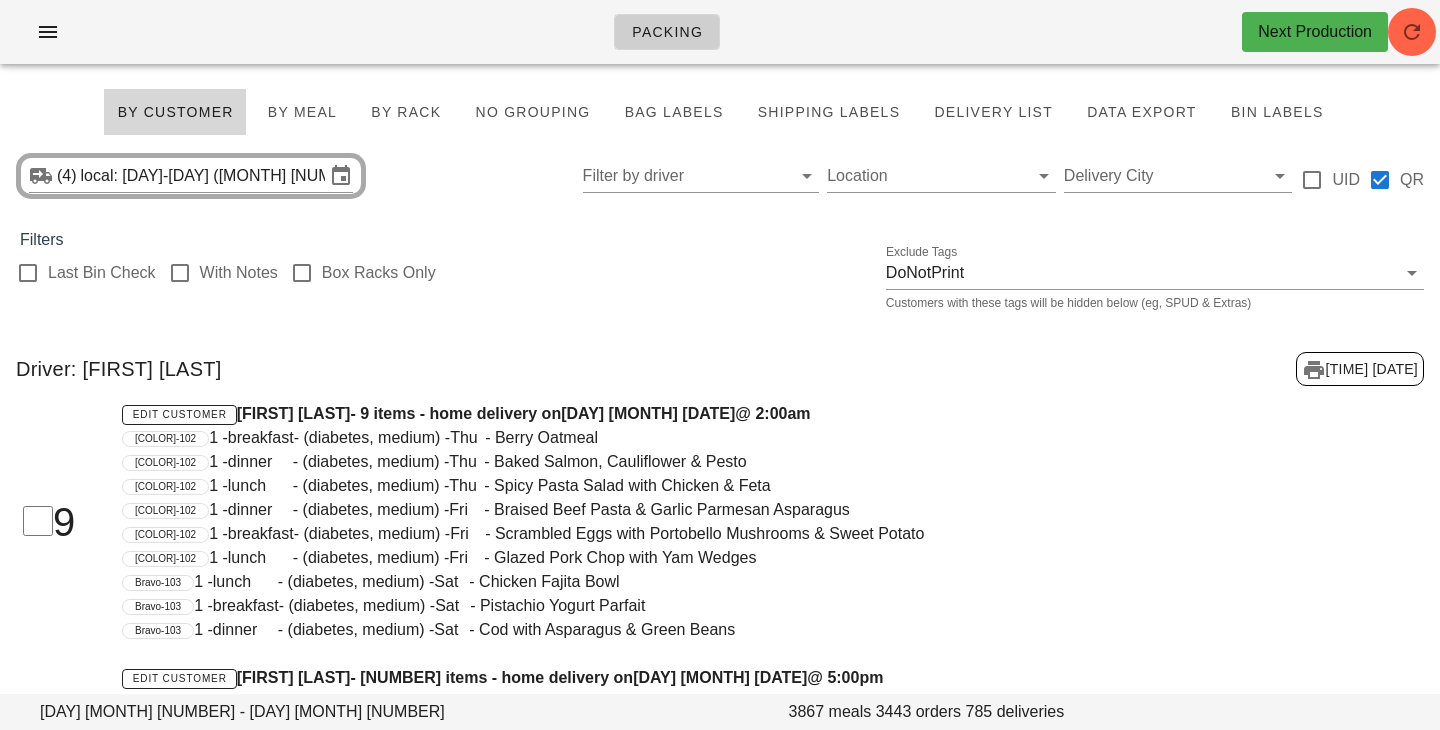 scroll, scrollTop: 0, scrollLeft: 0, axis: both 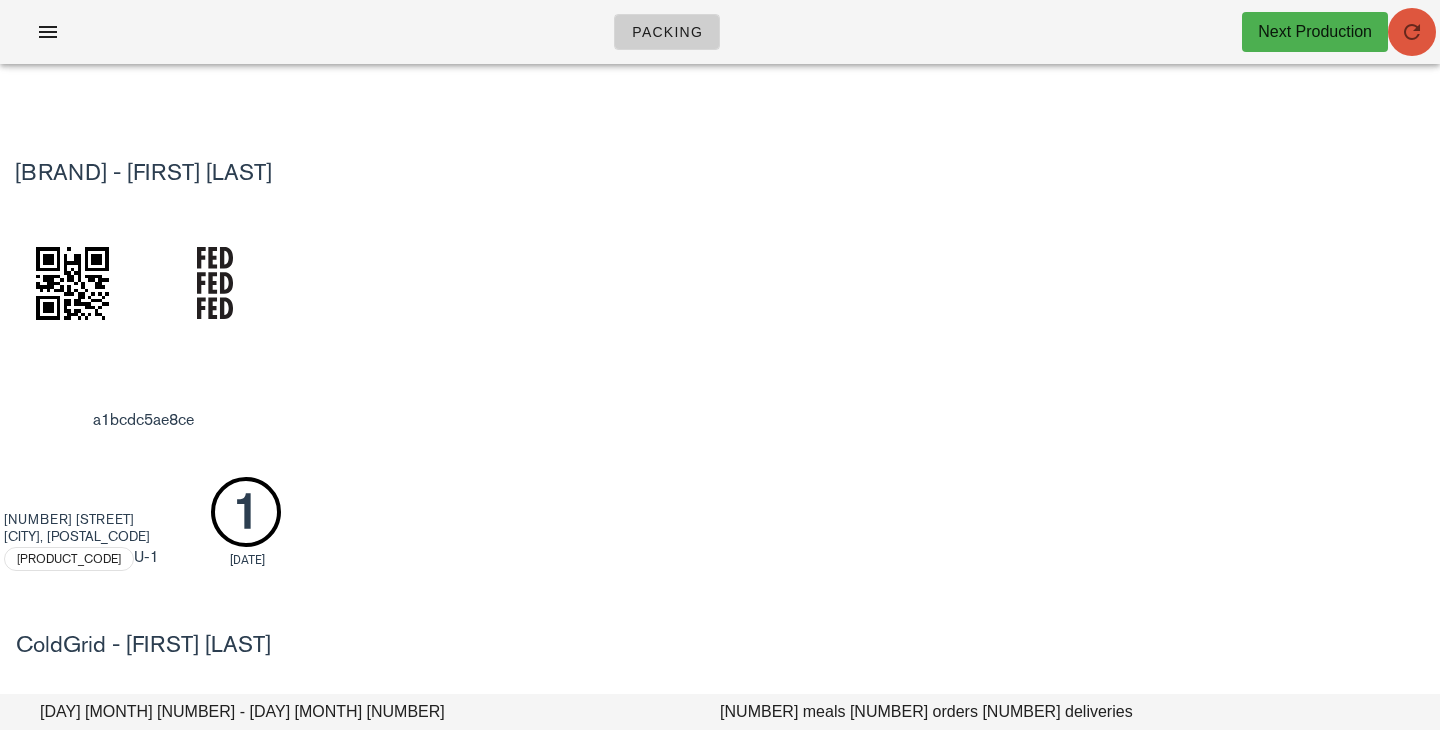 click at bounding box center [1412, 32] 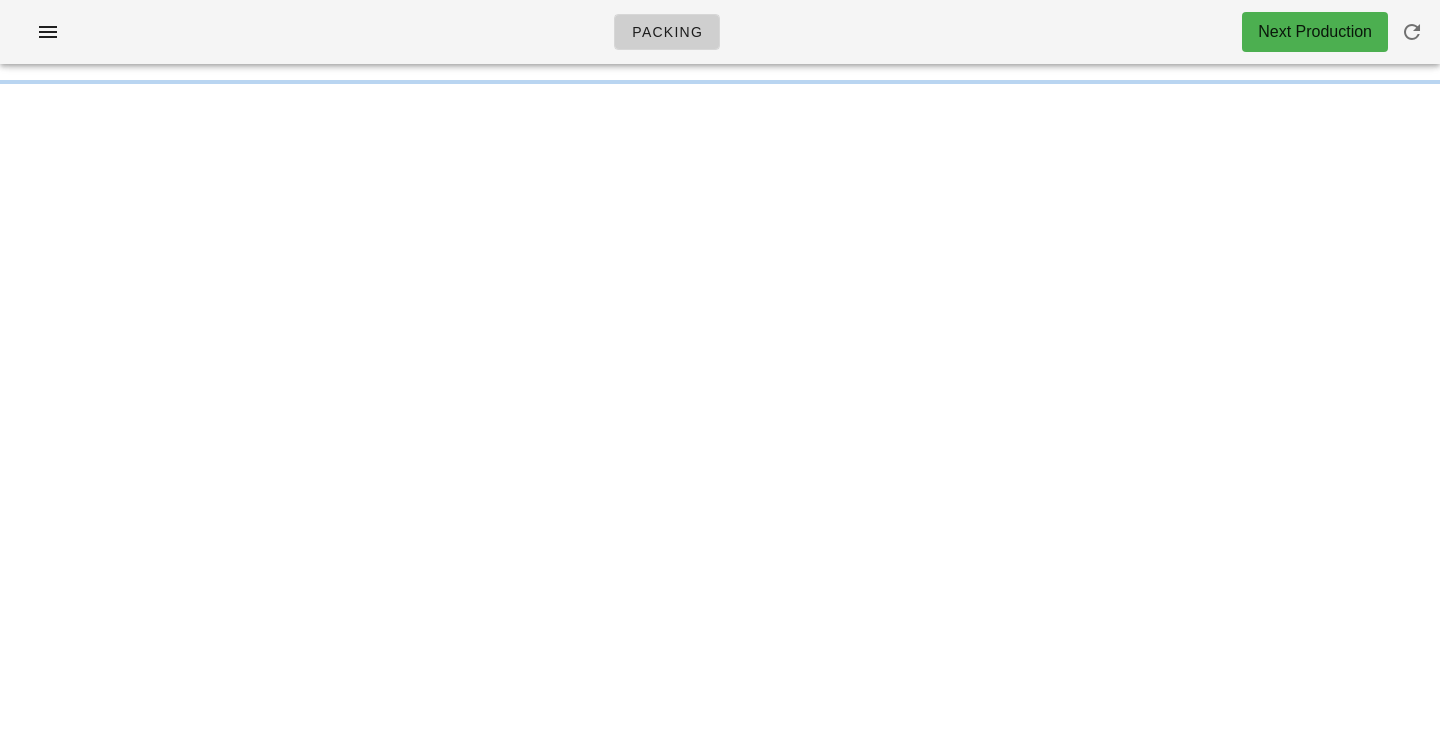 scroll, scrollTop: 0, scrollLeft: 0, axis: both 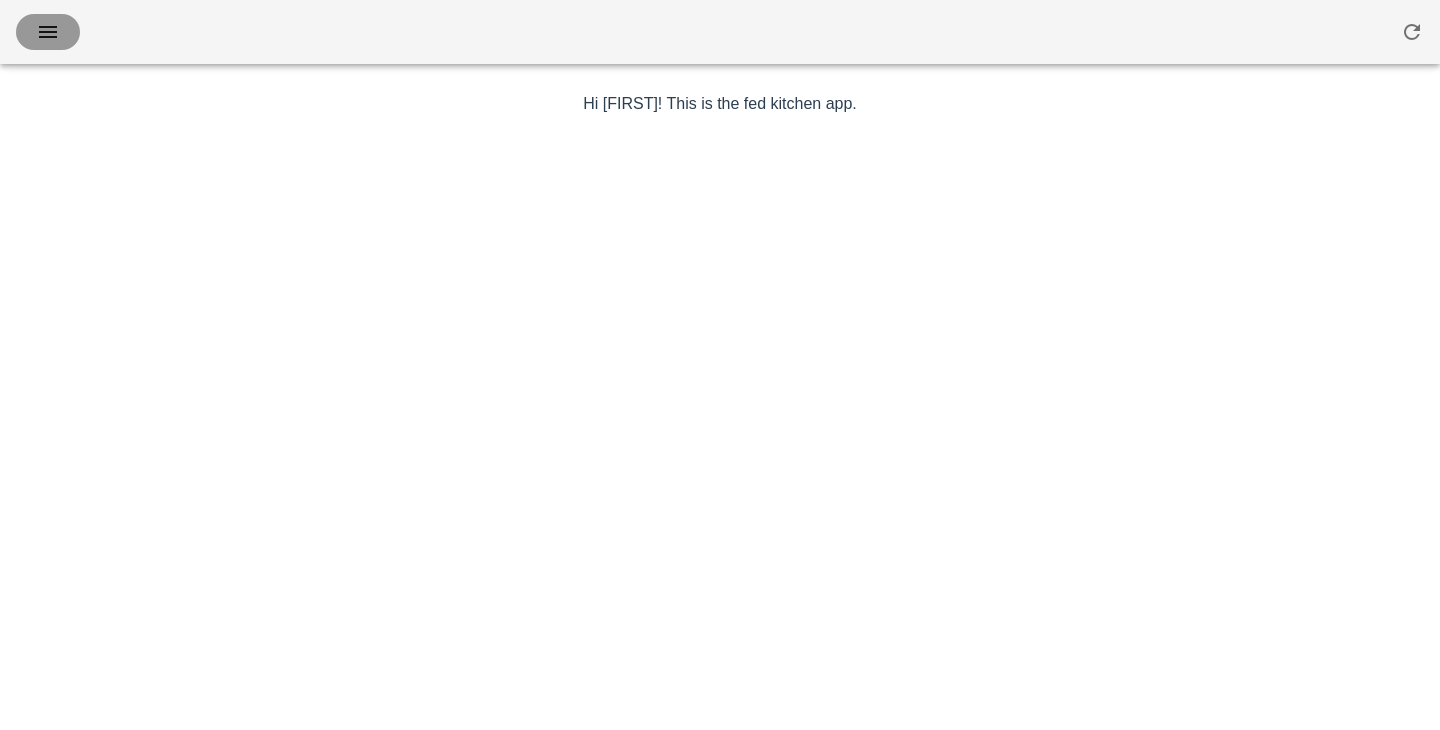 click at bounding box center (48, 32) 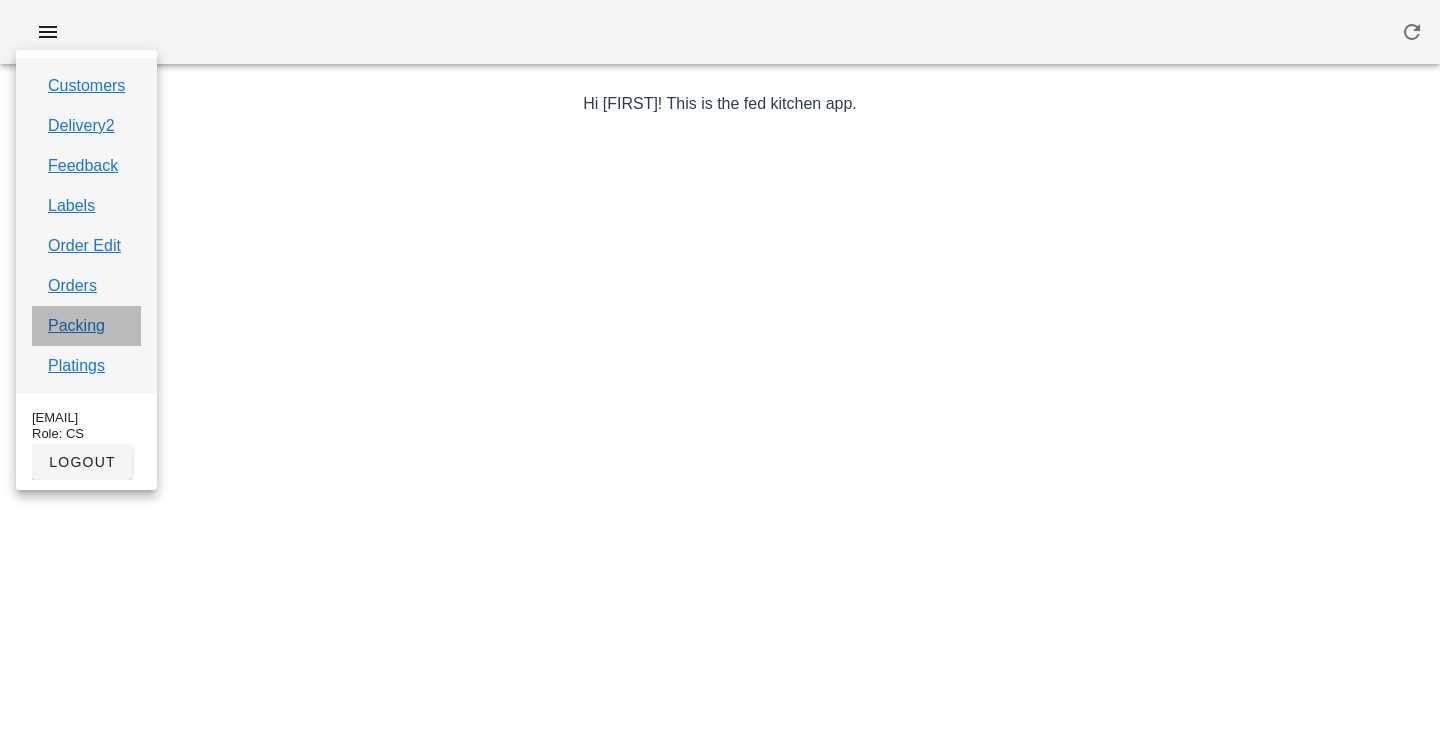 click on "Packing" at bounding box center (76, 326) 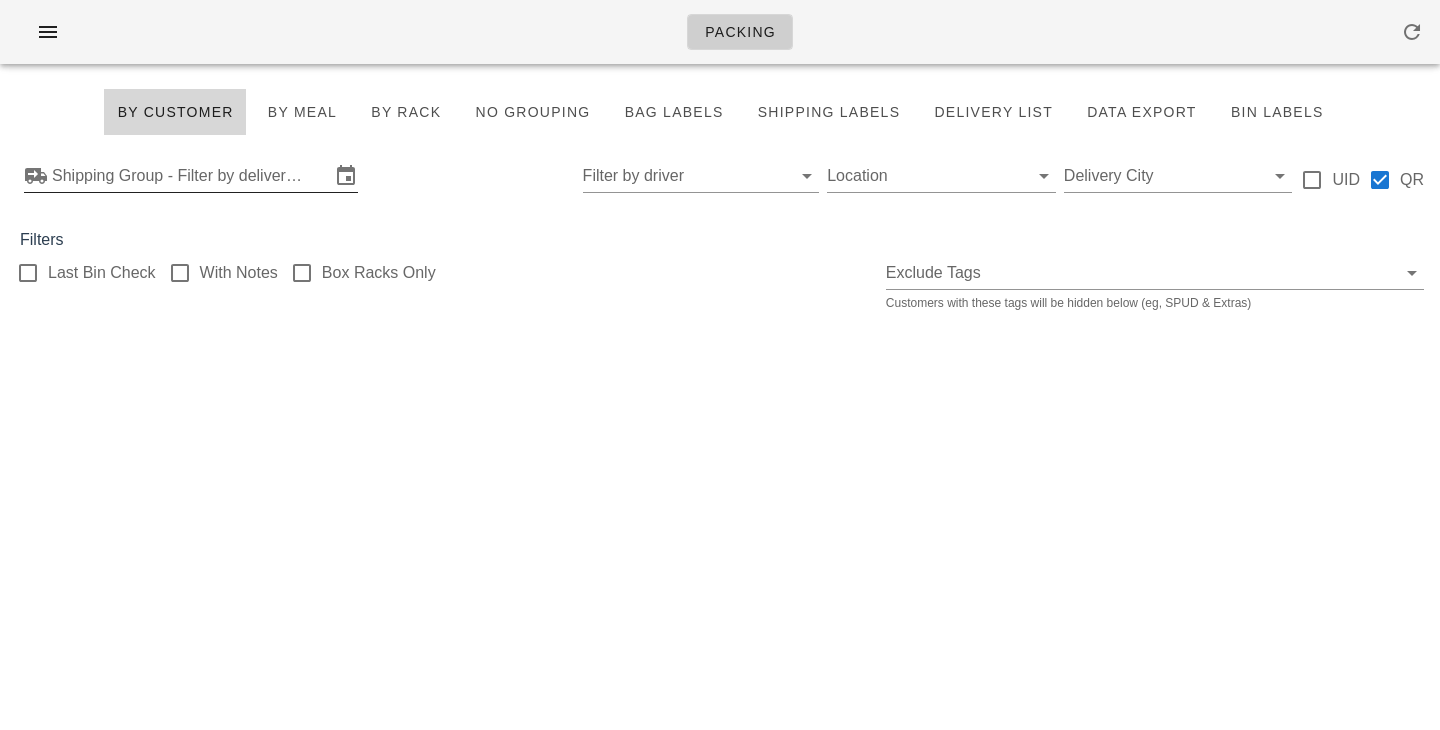 click on "Shipping Group - Filter by delivery logistics" at bounding box center (191, 176) 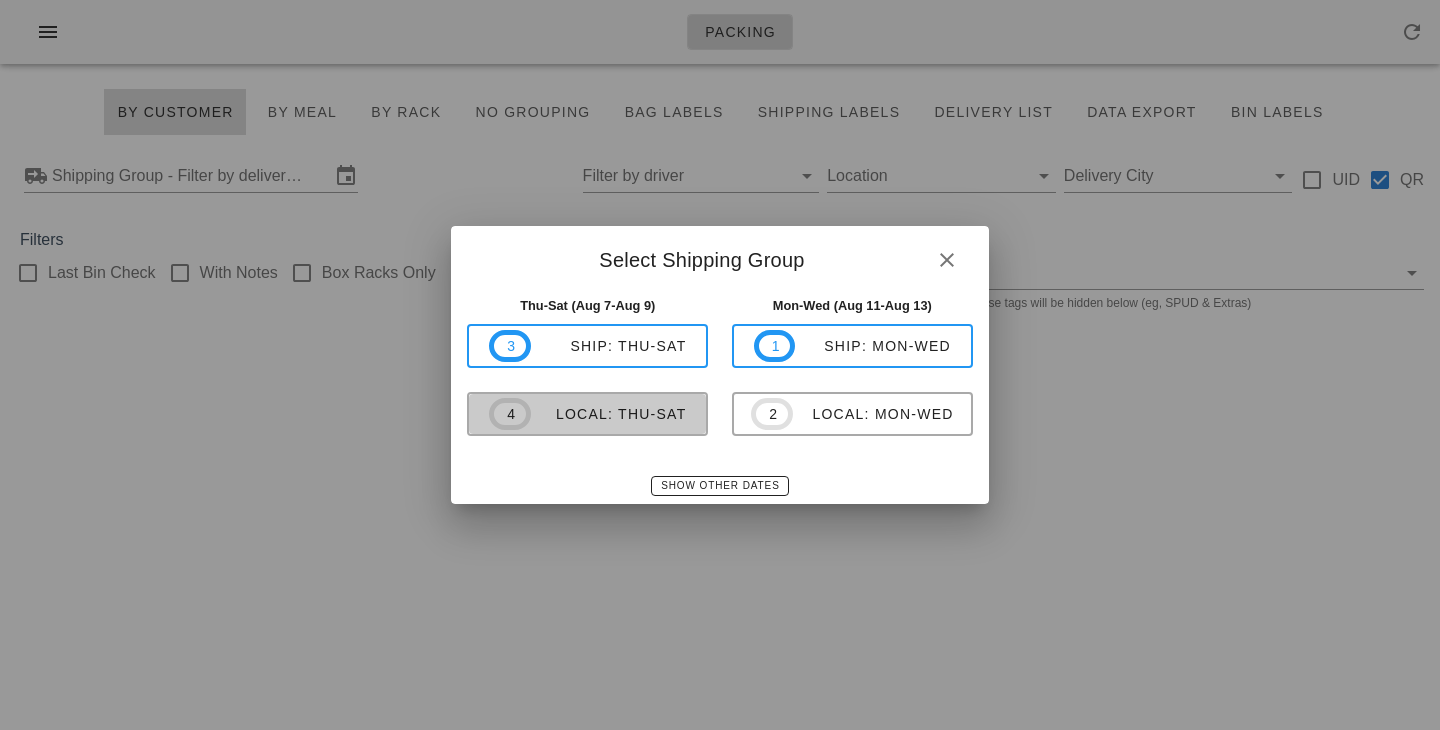 click on "local: Thu-Sat" at bounding box center [609, 414] 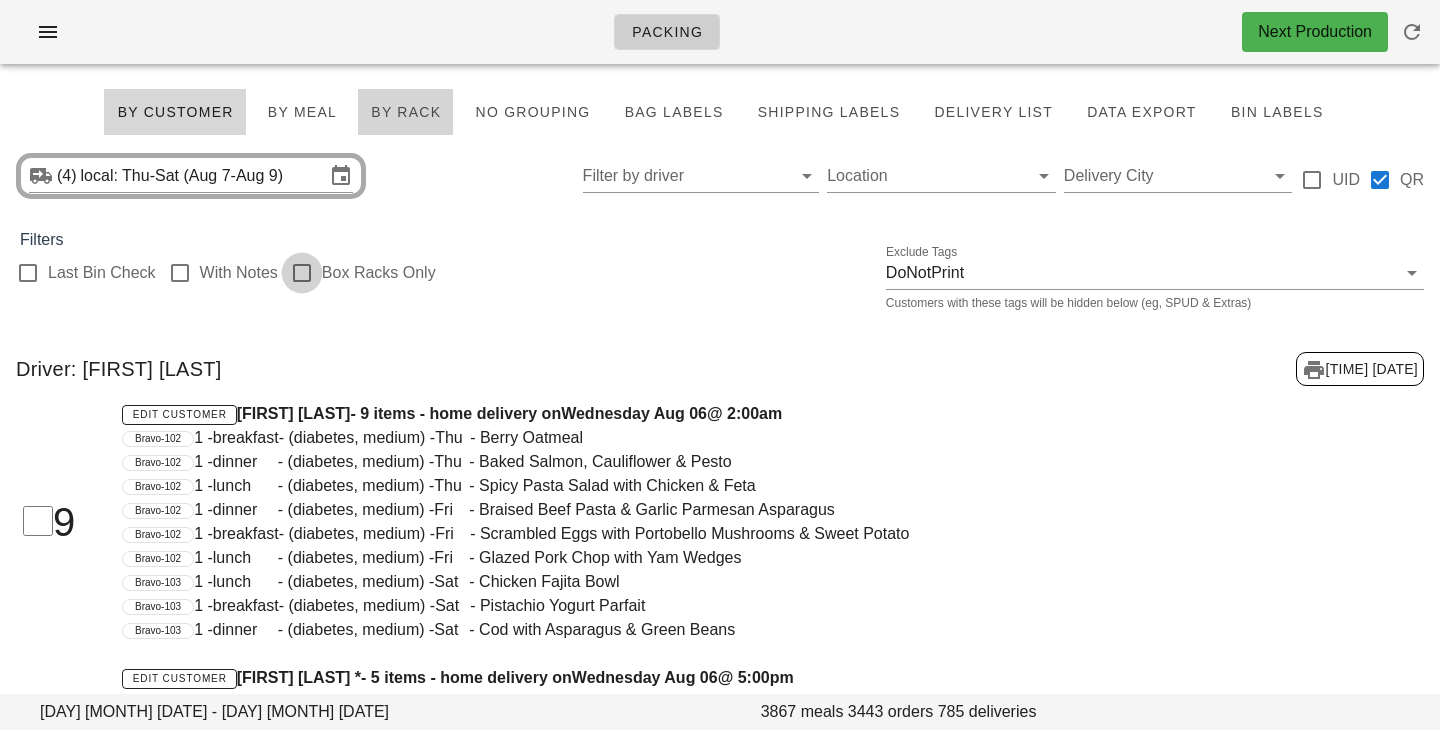 drag, startPoint x: 441, startPoint y: 113, endPoint x: 300, endPoint y: 282, distance: 220.09543 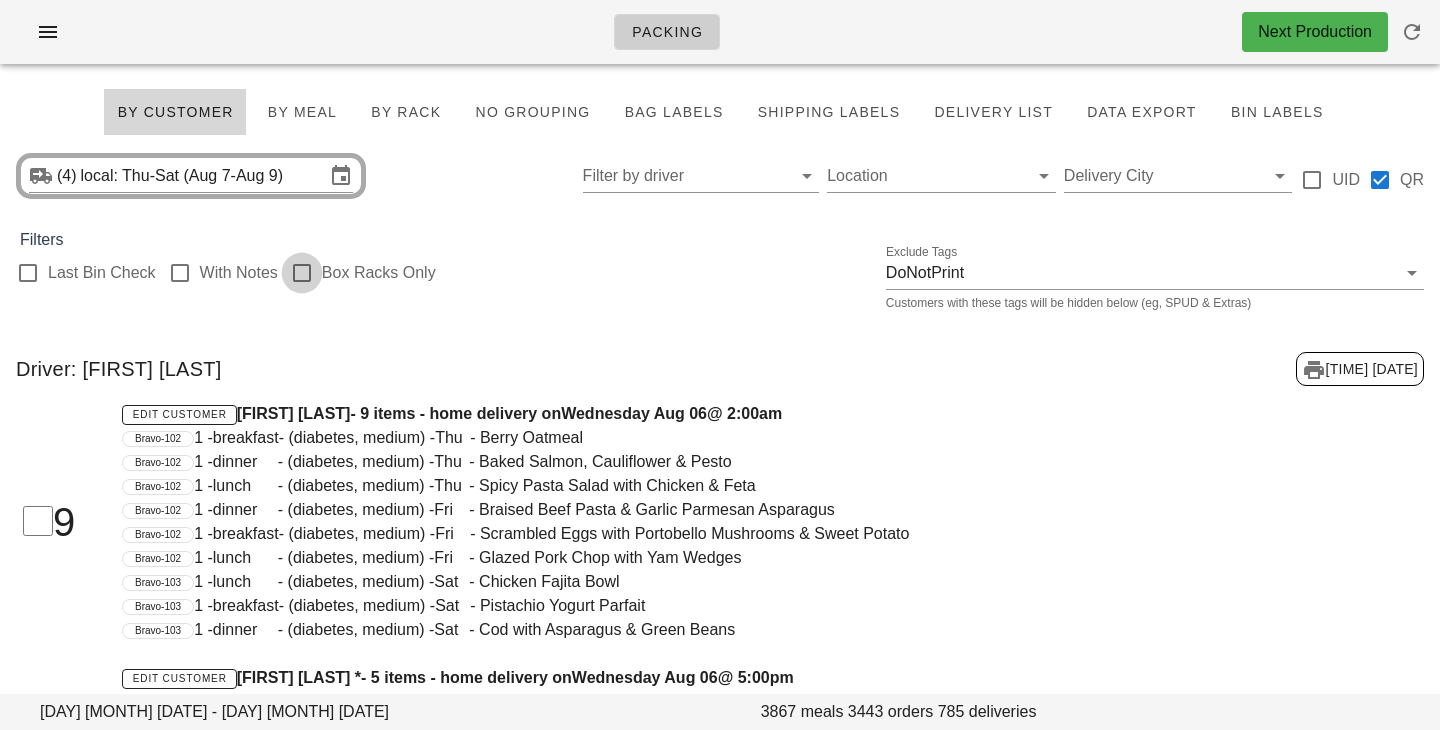 click at bounding box center [302, 273] 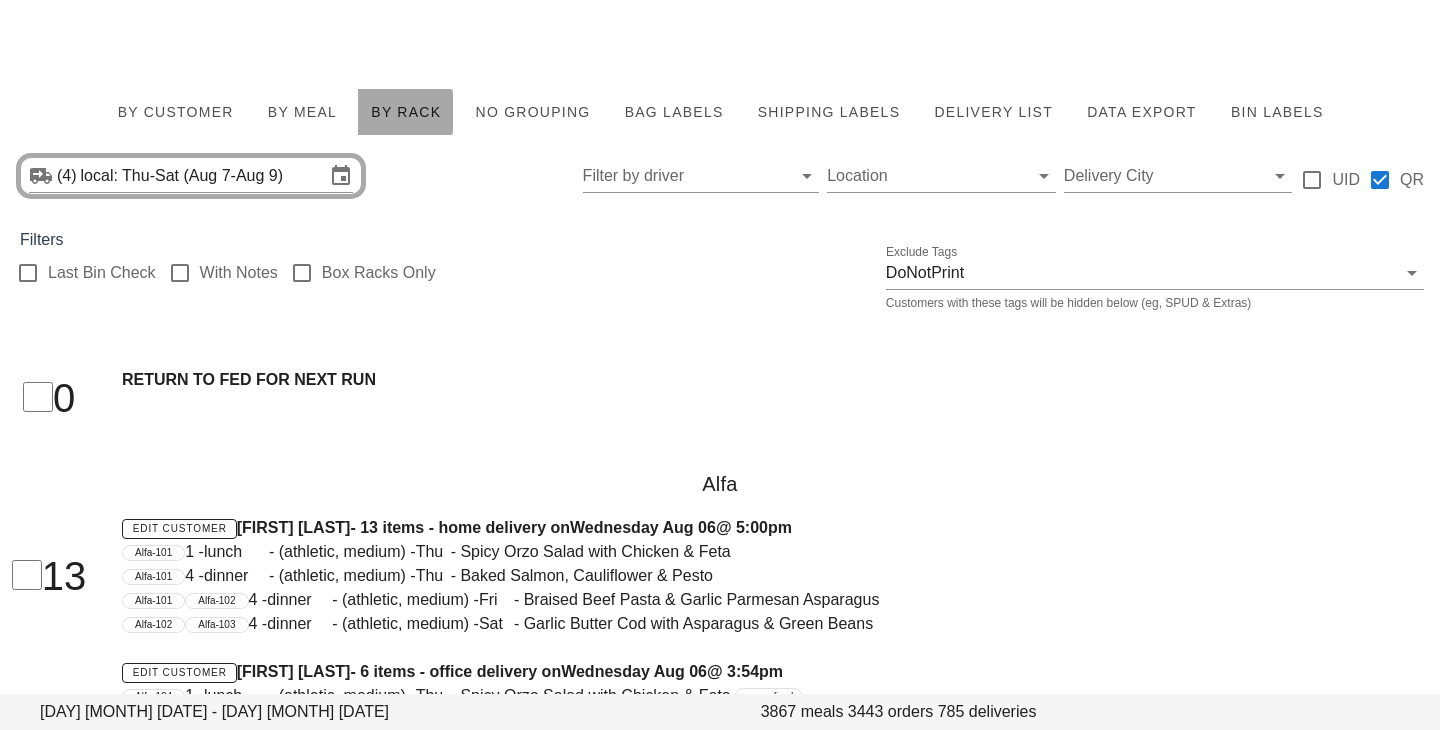 click on "Edit Customer   Valeriya  Zhmak   - 2 items - home delivery on   Wednesday Aug 06  @ 5:23pm   Ash.A-42   1 -  lunch  - (athletic, small) -  Thu  - Spicy Orzo Salad with Chicken & Feta   Ash.A-42   1 -  lunch  - (athletic, small) -  Fri  - Glazed Pork Chop with Potato Wedges" at bounding box center [659, 9450] 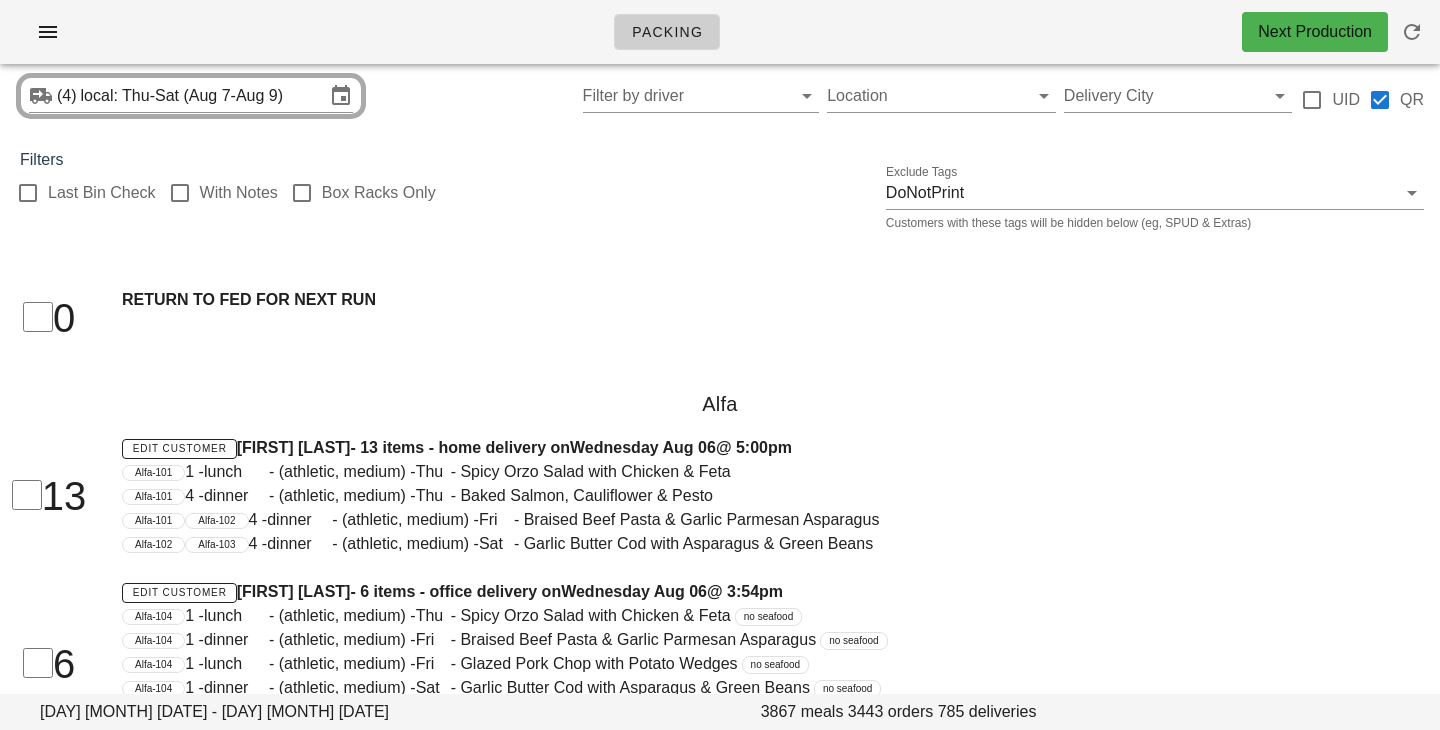 scroll, scrollTop: 0, scrollLeft: 0, axis: both 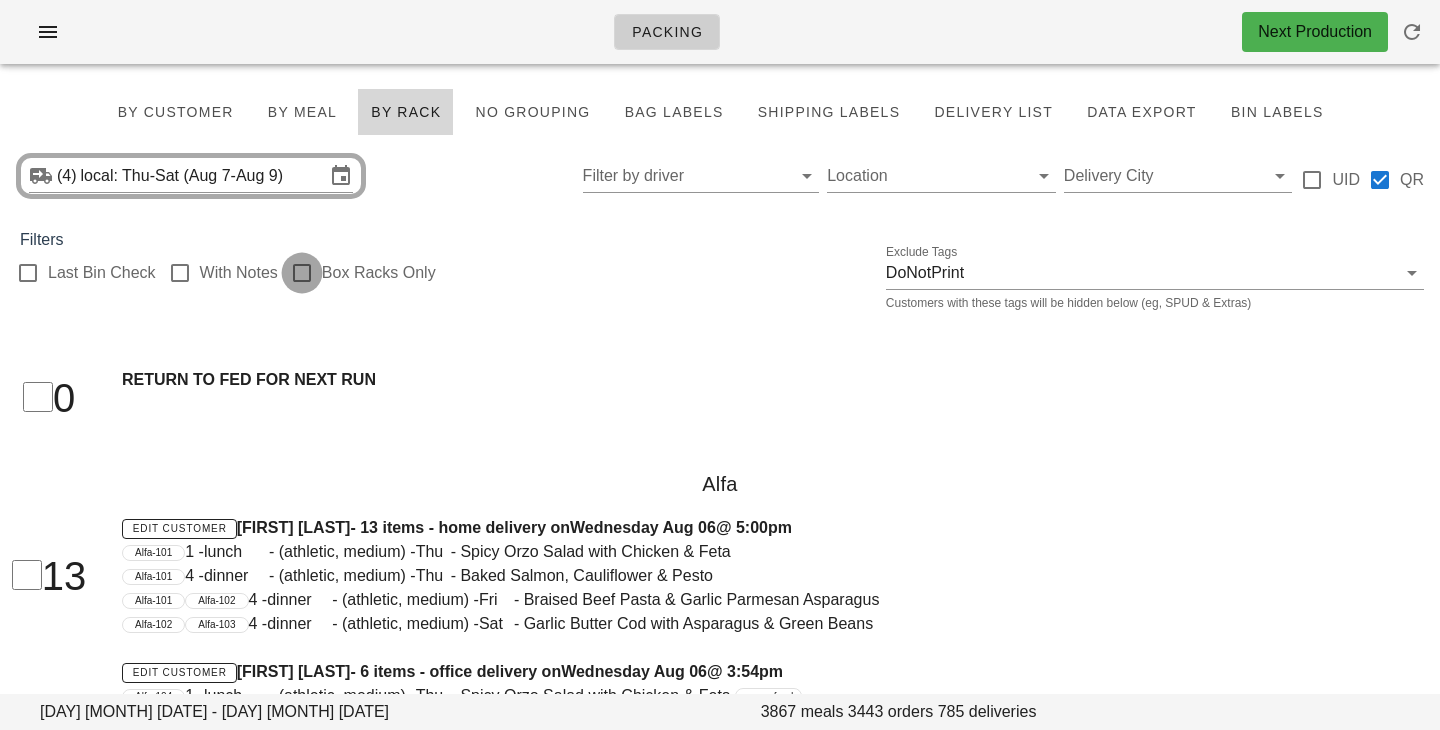 click at bounding box center [302, 273] 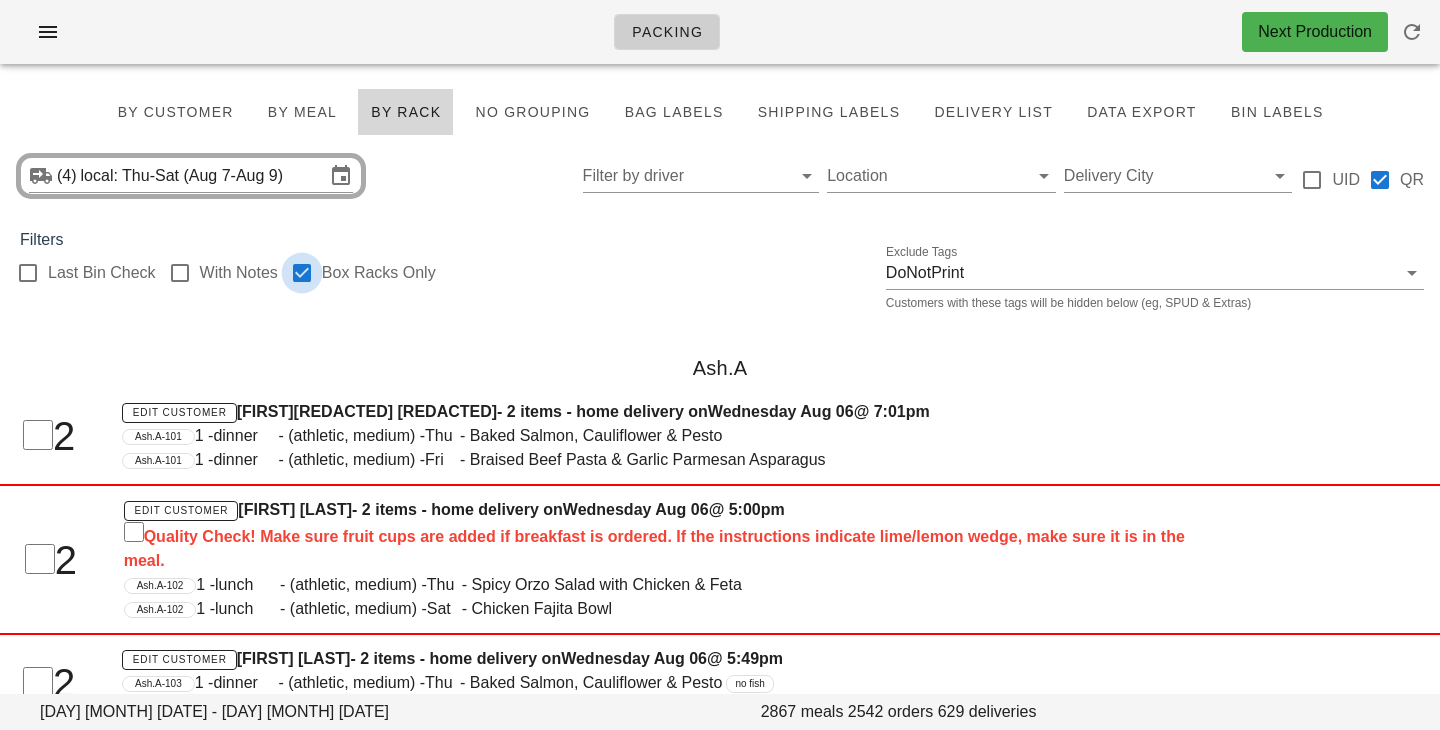 click at bounding box center [302, 273] 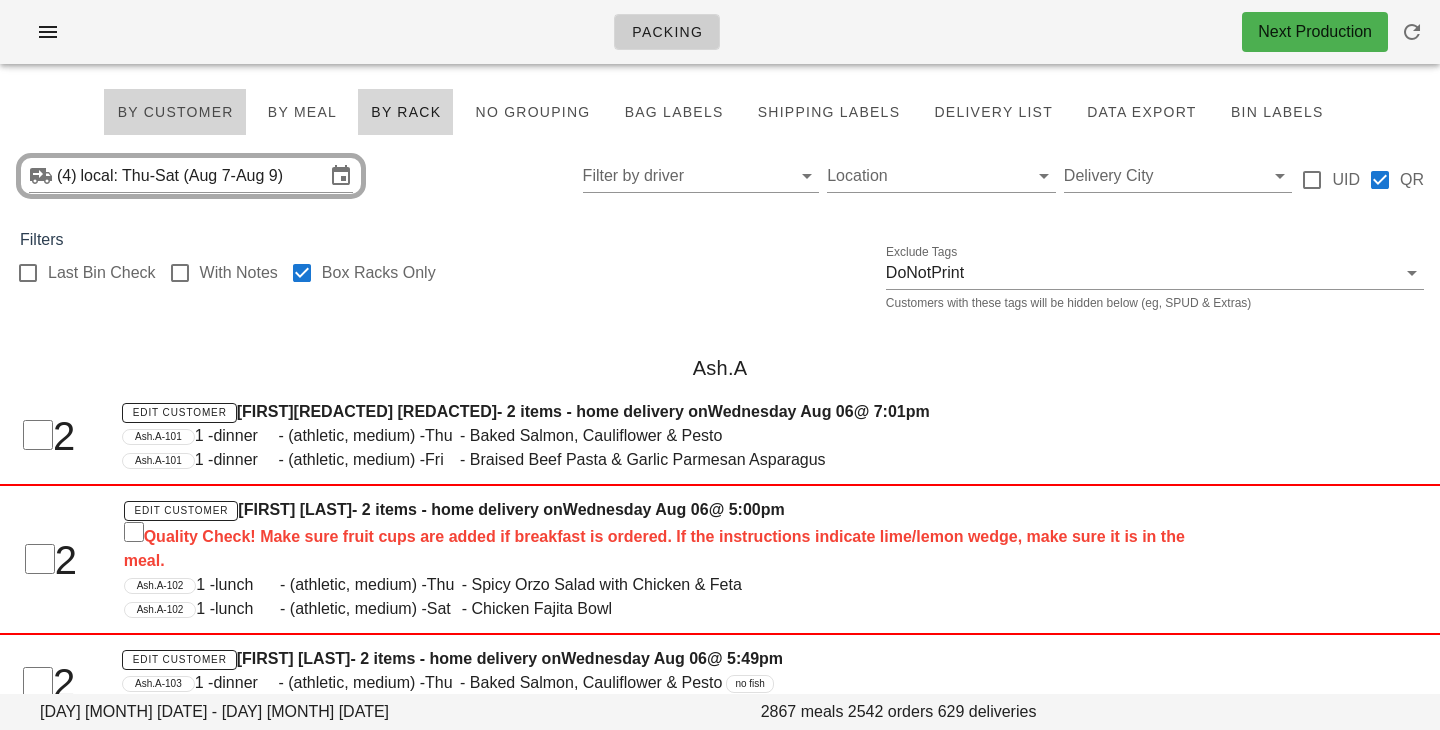 click on "By Customer" at bounding box center [174, 112] 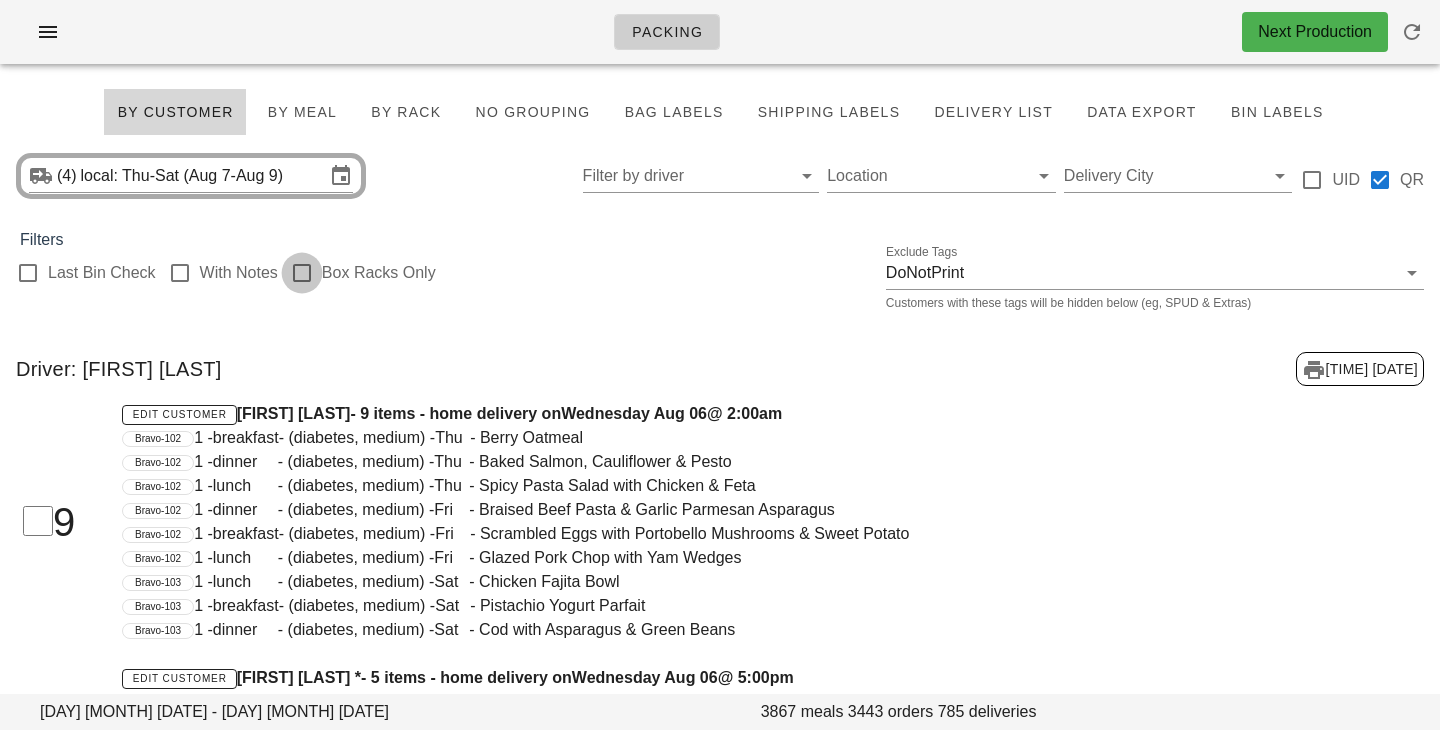checkbox on "false" 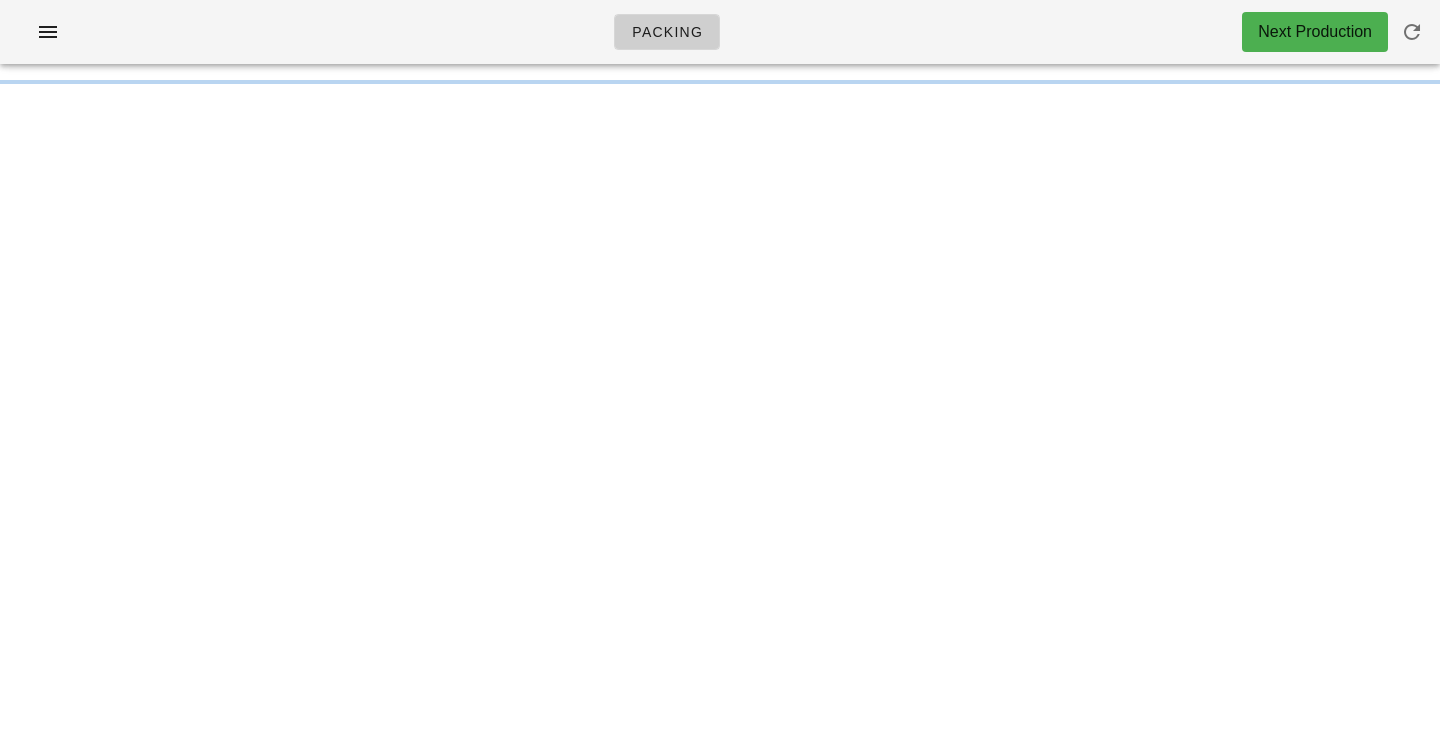scroll, scrollTop: 0, scrollLeft: 0, axis: both 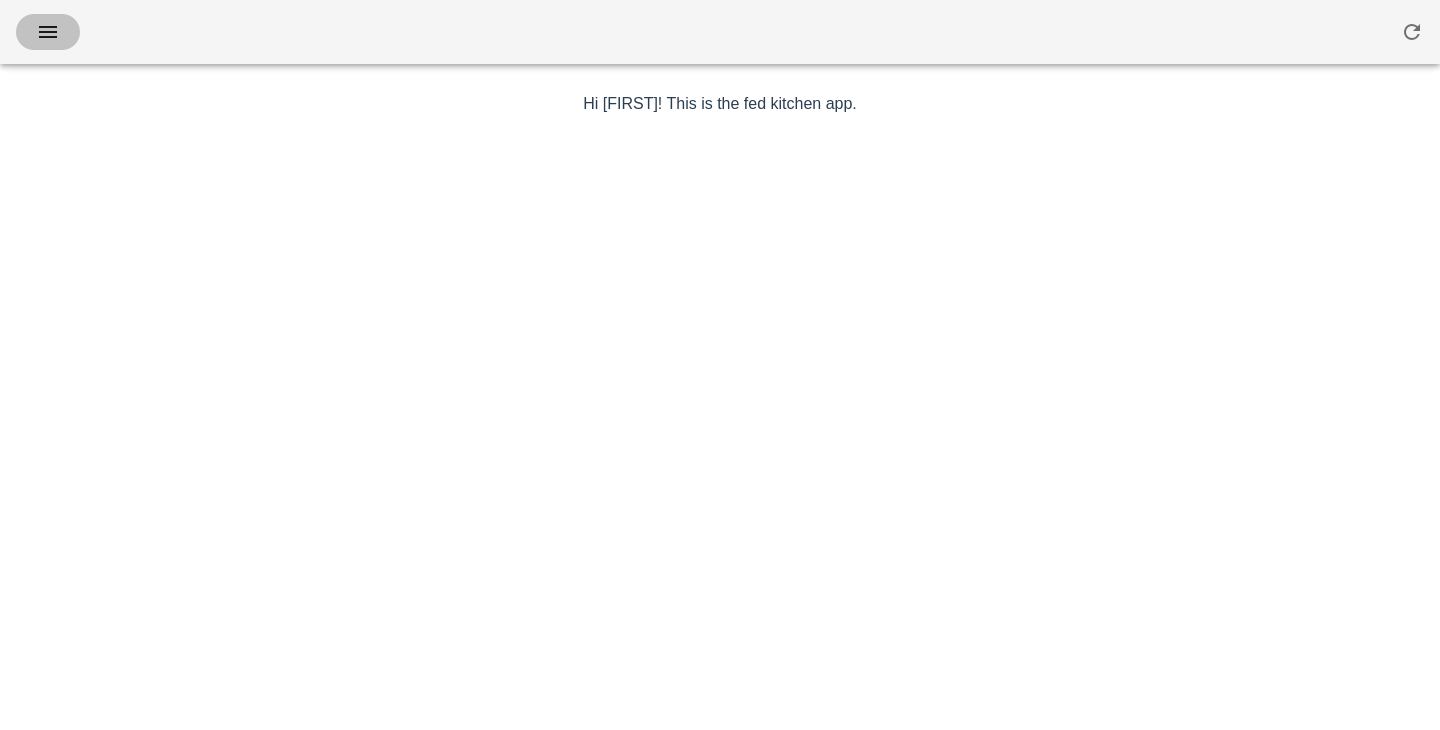 click at bounding box center [48, 32] 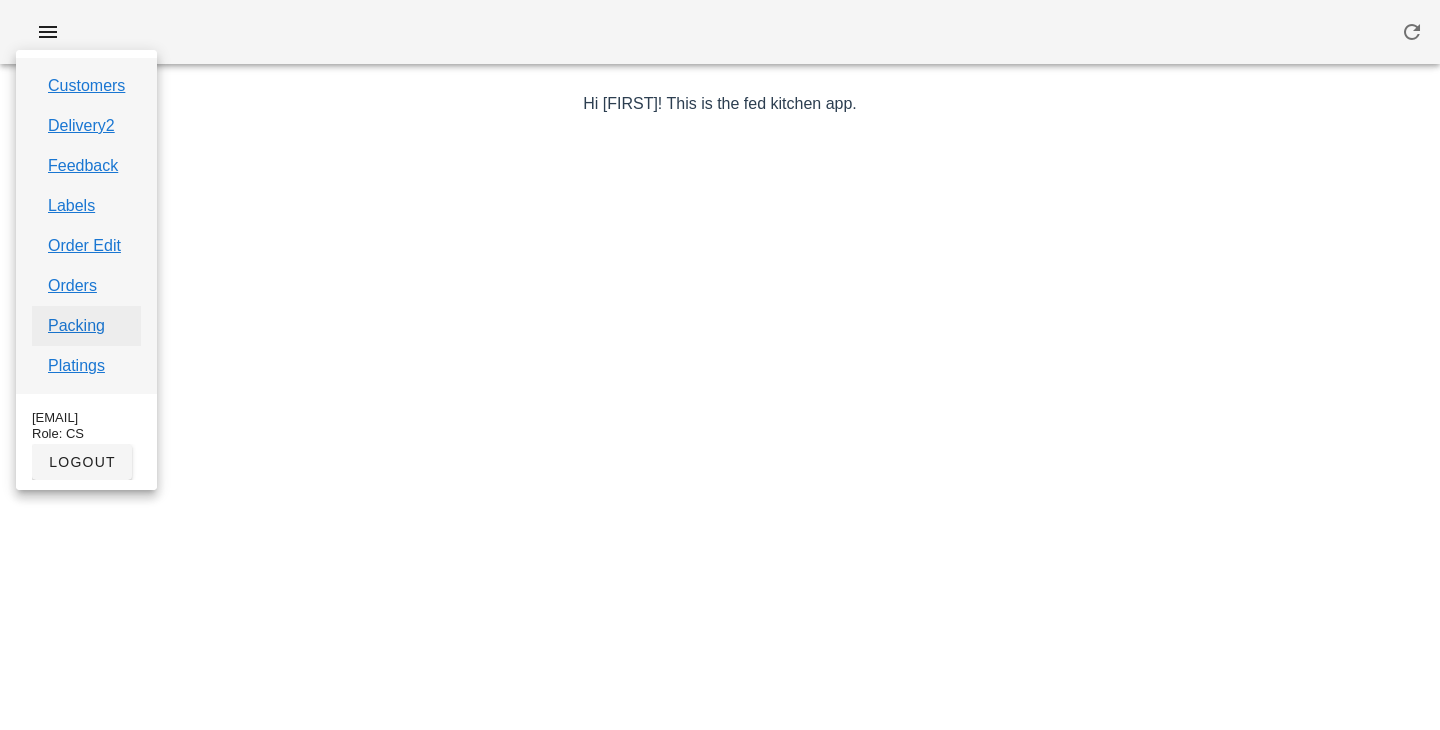 click on "Packing" at bounding box center (76, 326) 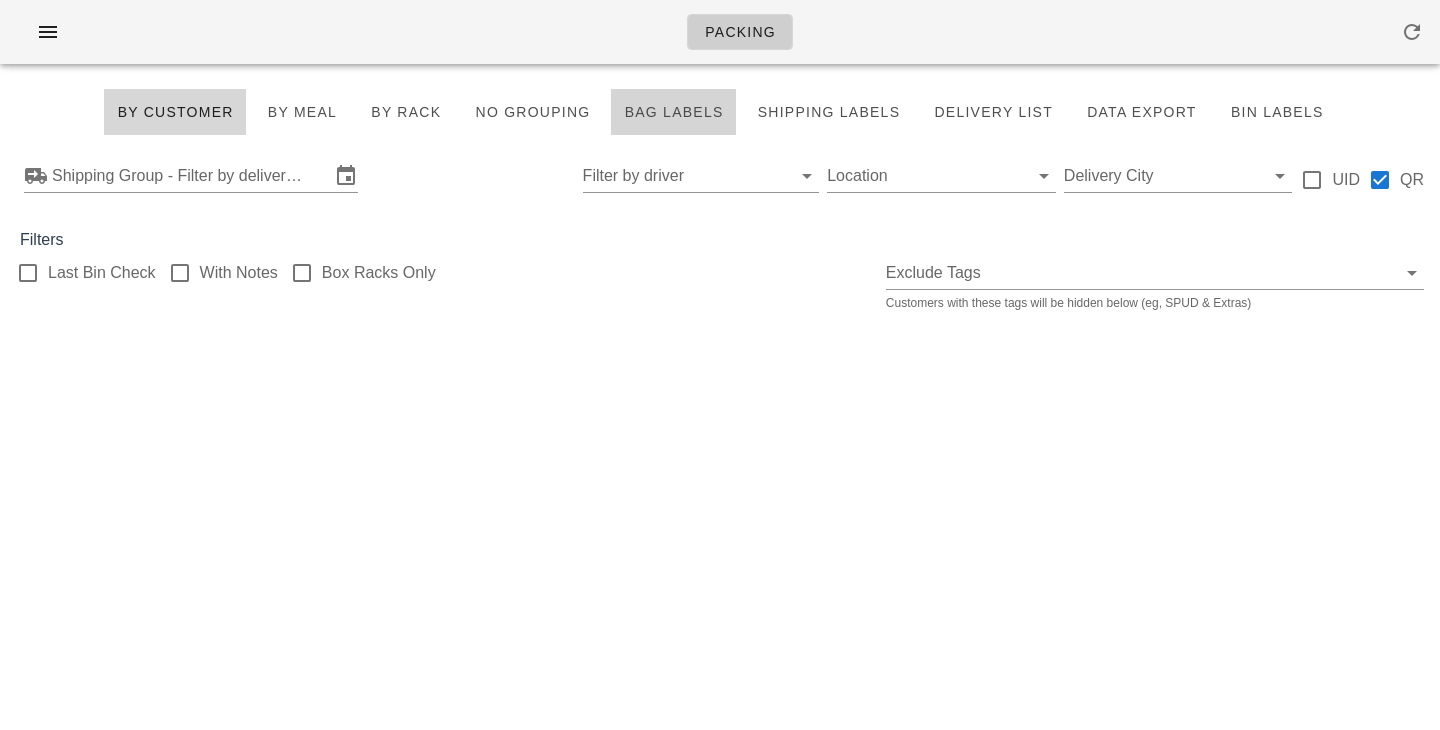 click on "Bag Labels" at bounding box center (673, 112) 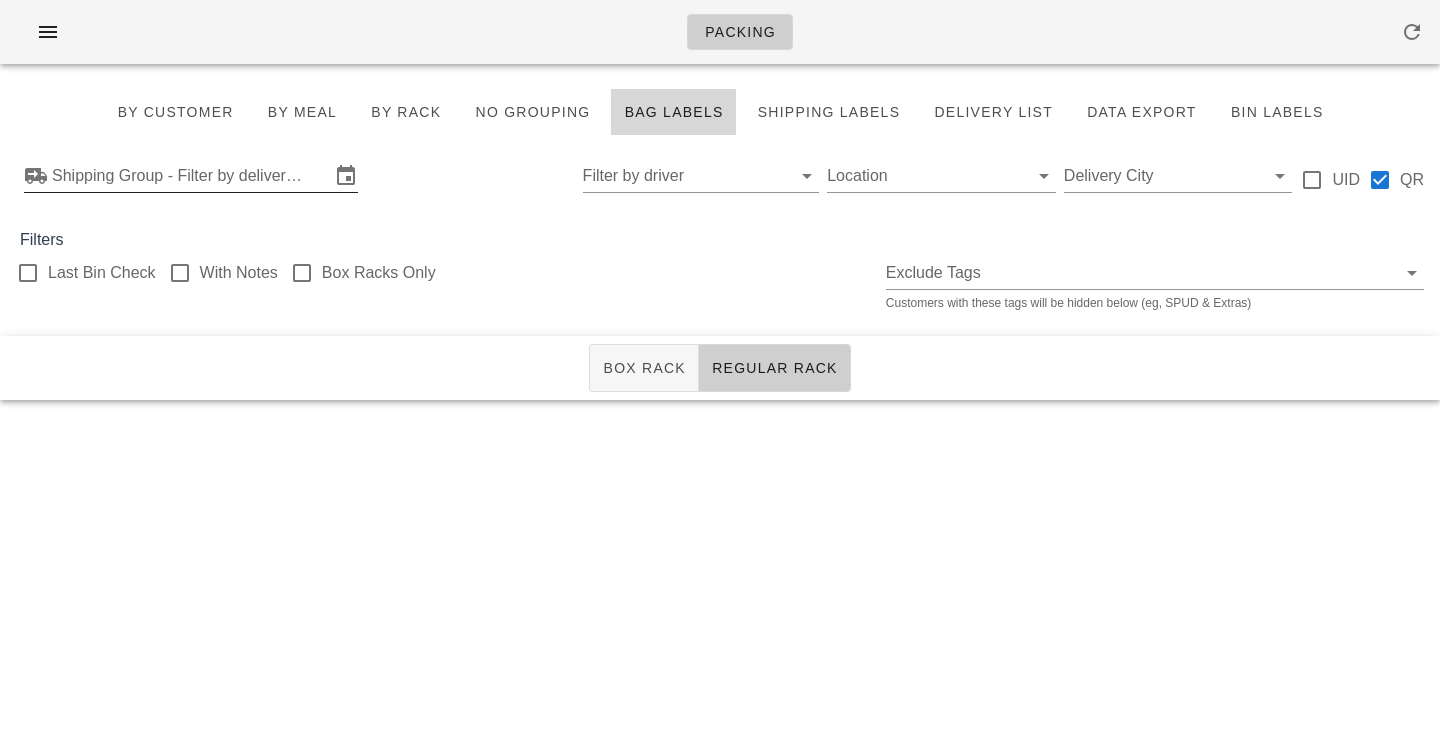 click on "Shipping Group - Filter by delivery logistics" at bounding box center (191, 176) 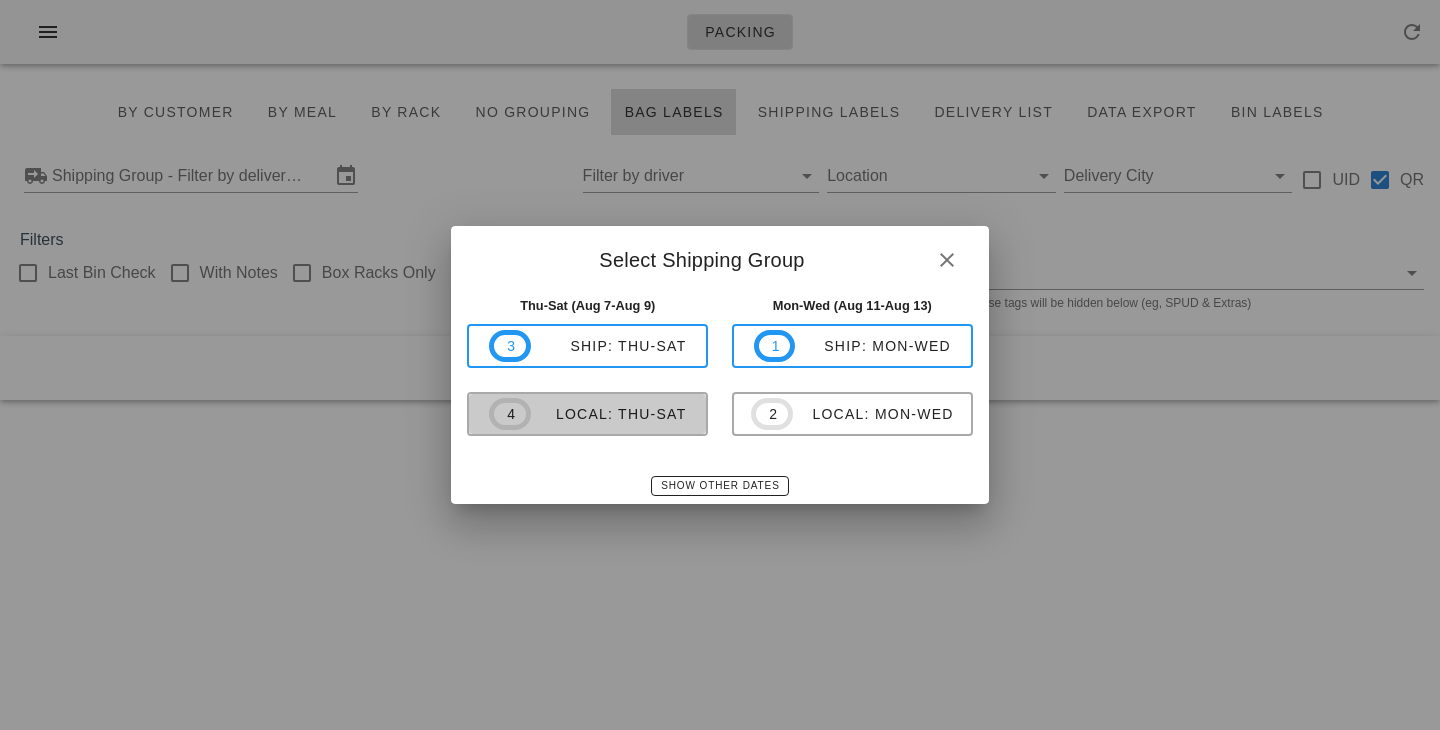 click on "4   local: Thu-Sat" at bounding box center [587, 414] 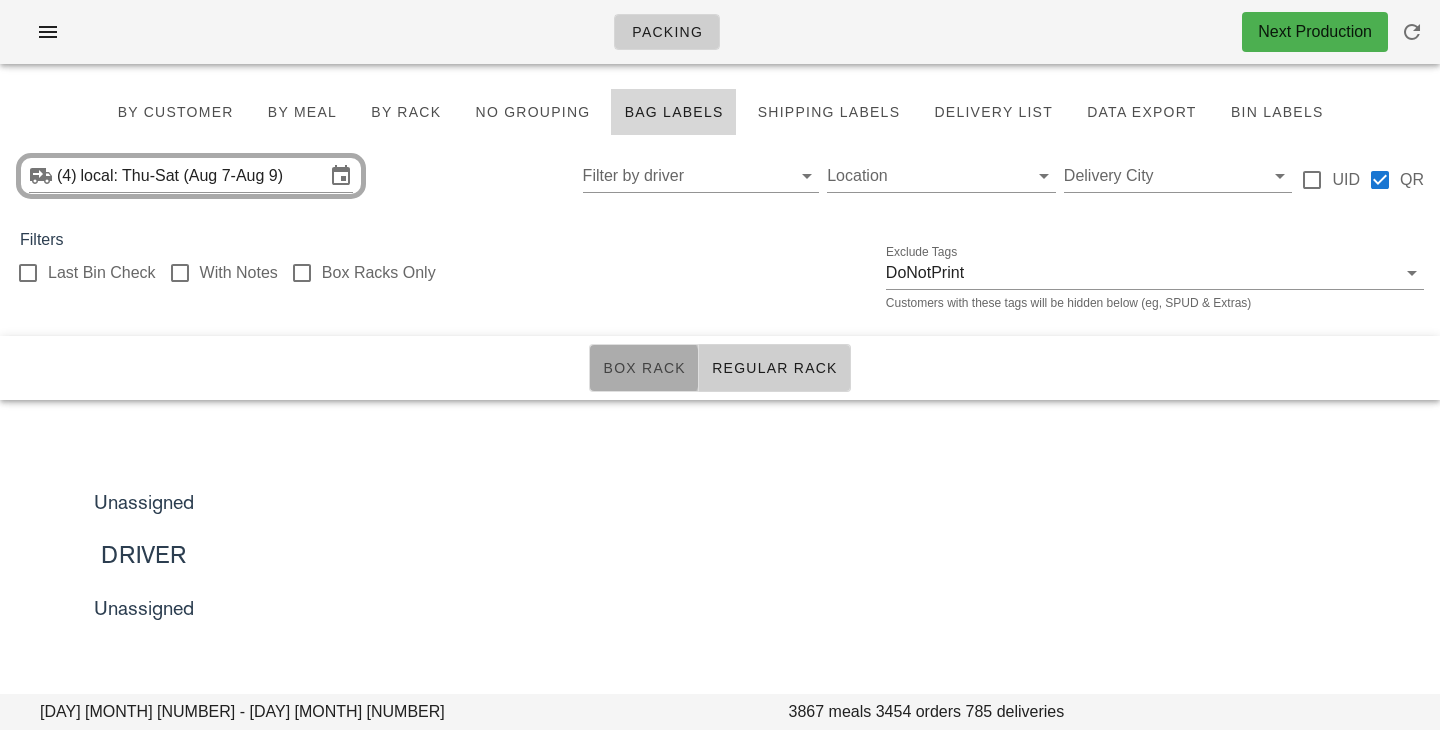 click on "Box Rack" at bounding box center (644, 368) 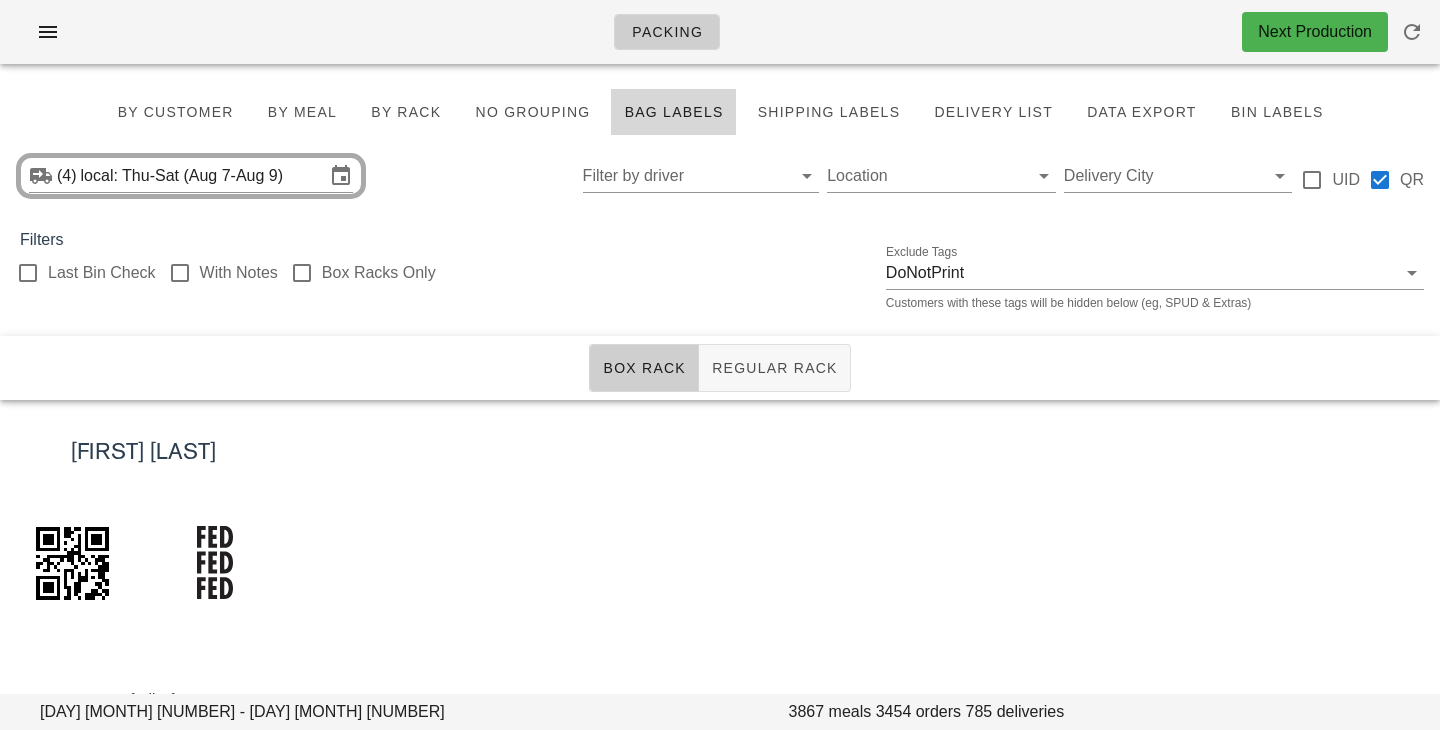 click at bounding box center (302, 273) 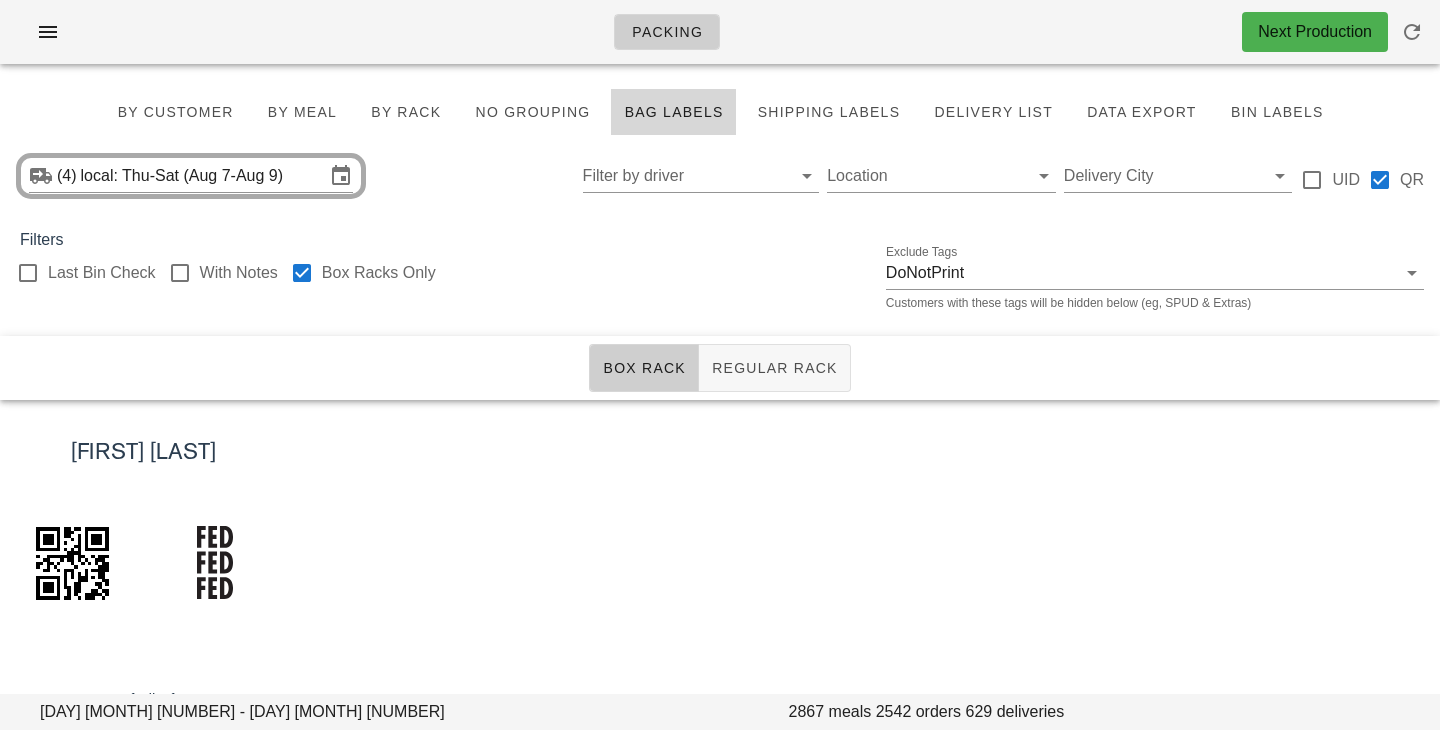 checkbox on "true" 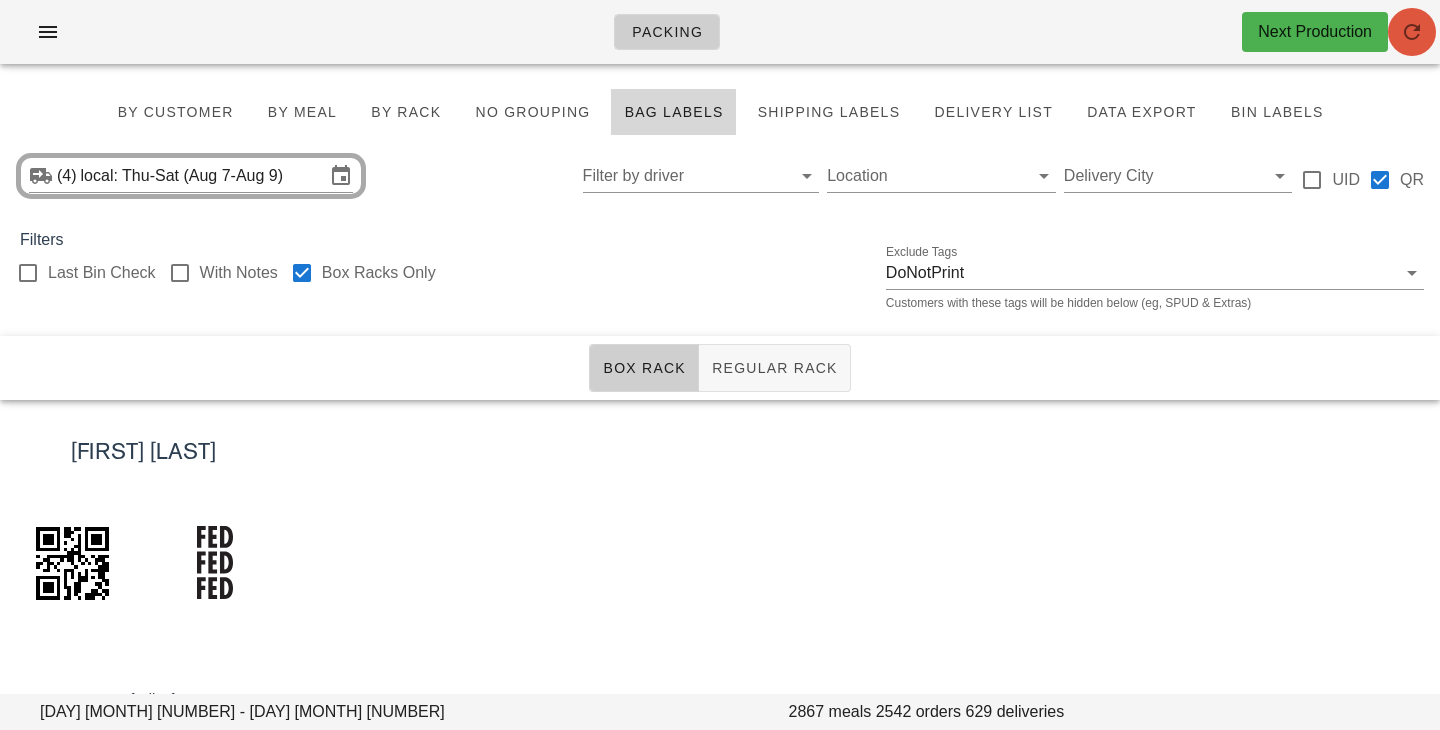 click at bounding box center (1412, 32) 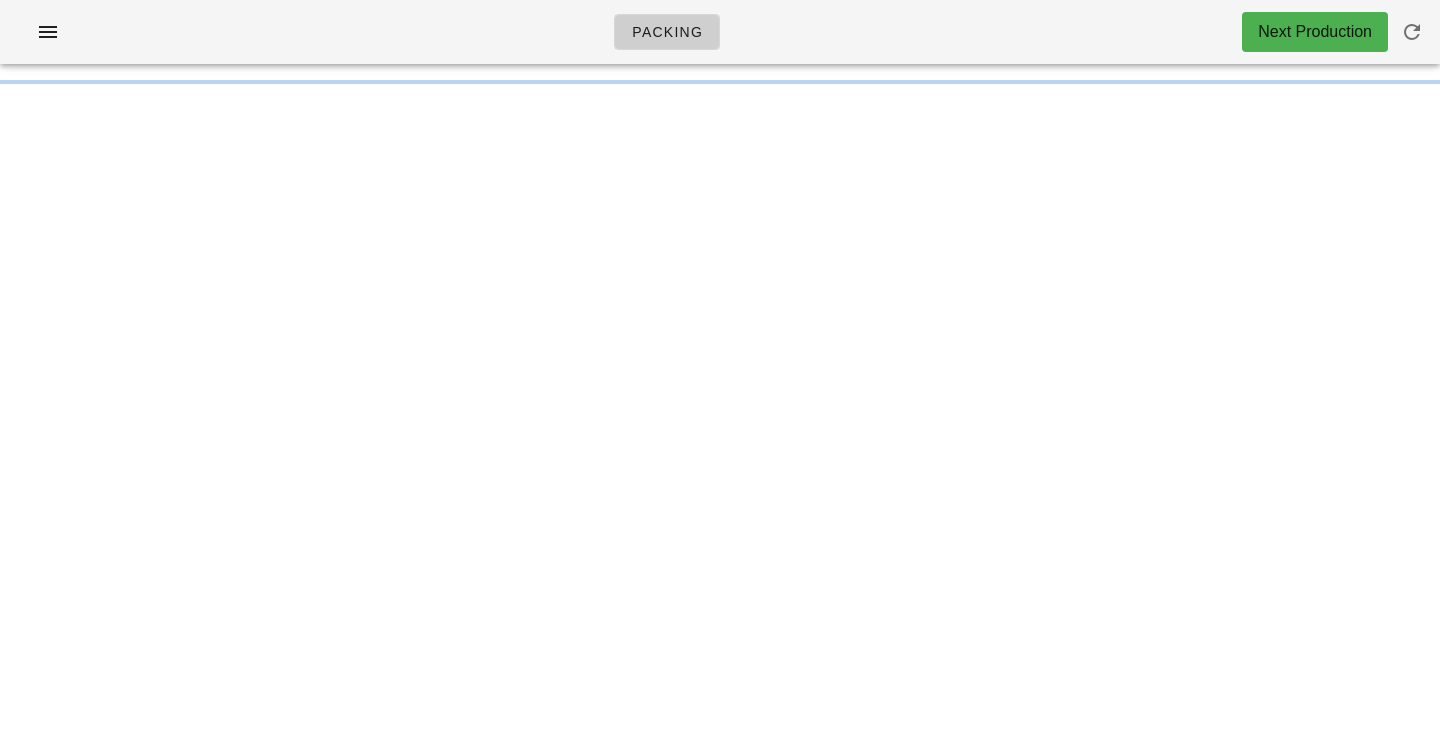scroll, scrollTop: 0, scrollLeft: 0, axis: both 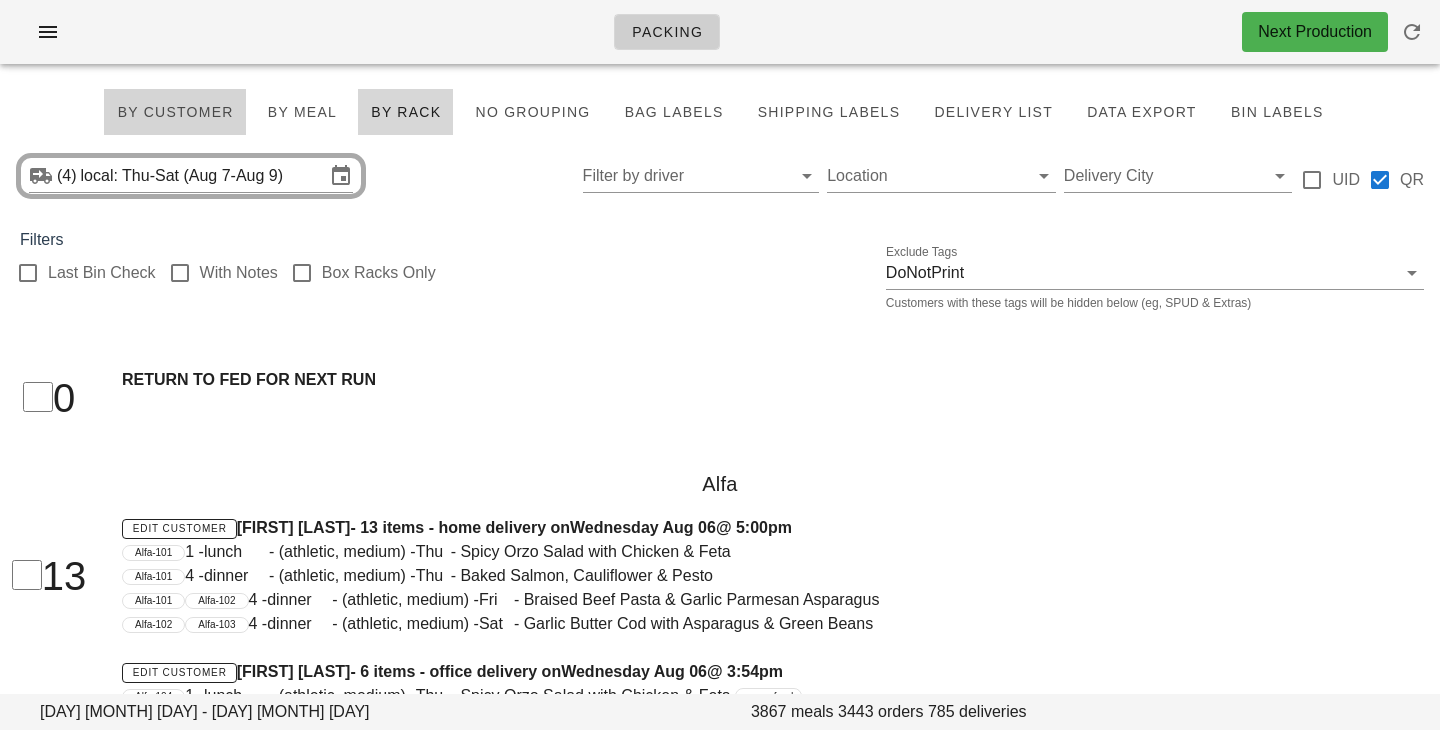 drag, startPoint x: 225, startPoint y: 105, endPoint x: 88, endPoint y: 97, distance: 137.23338 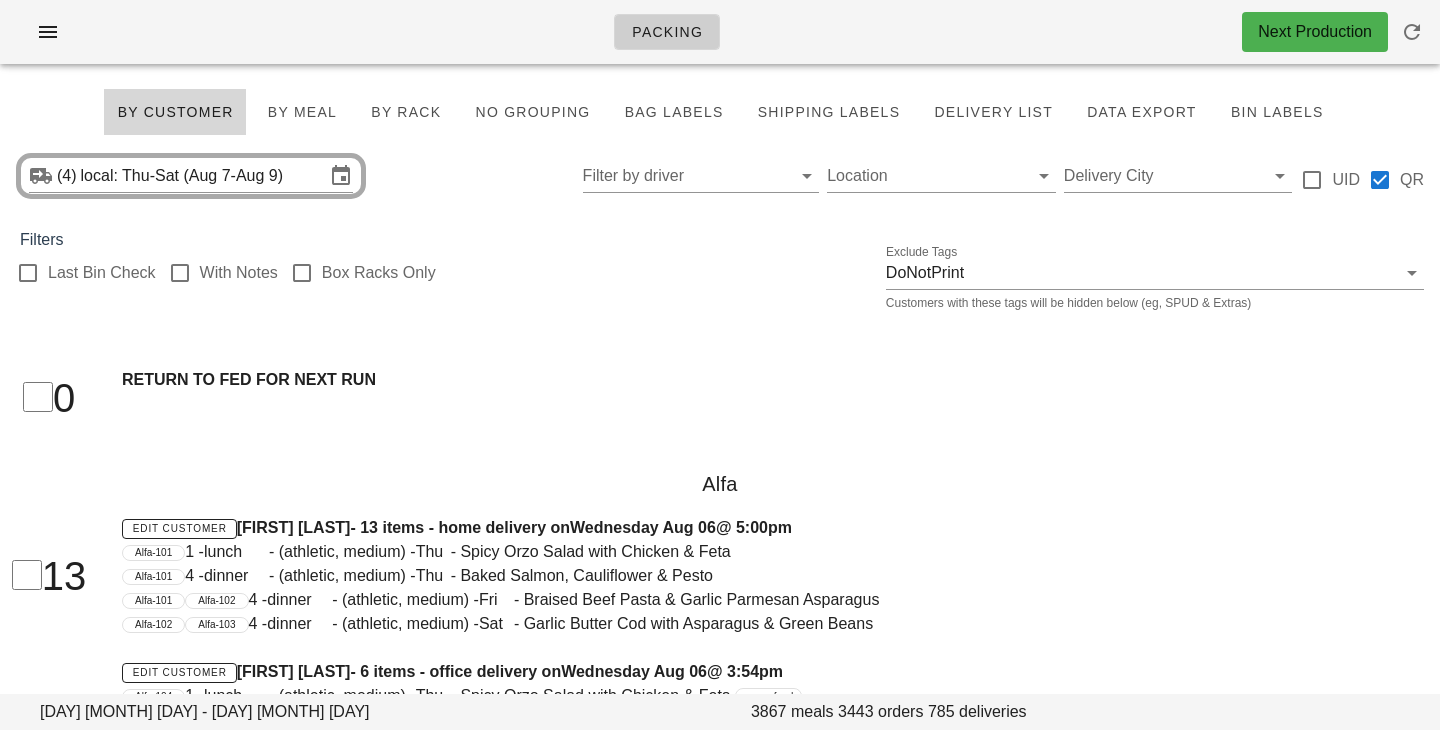 click on "By Customer By Meal By Rack No grouping Bag Labels Shipping Labels Delivery List Data Export Bin Labels" at bounding box center [720, 112] 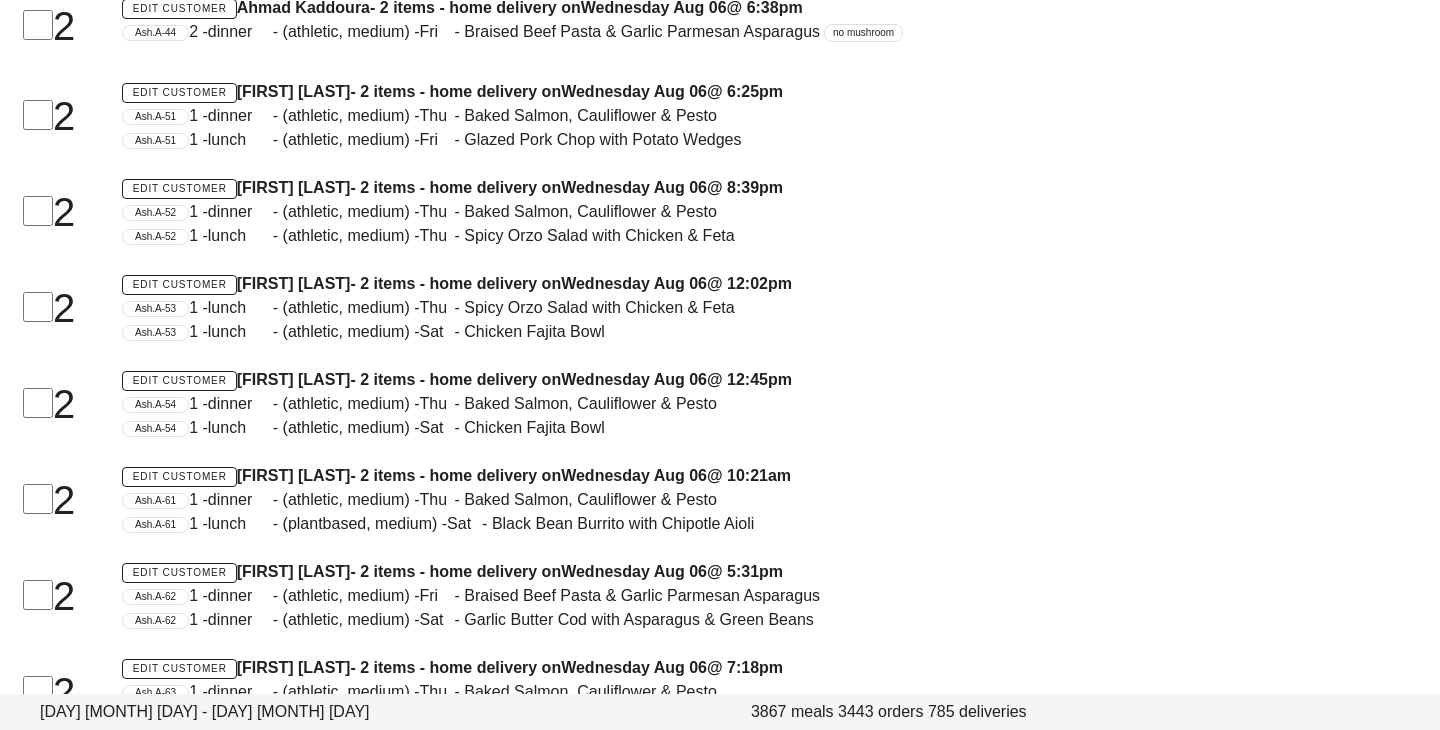 scroll, scrollTop: 10451, scrollLeft: 0, axis: vertical 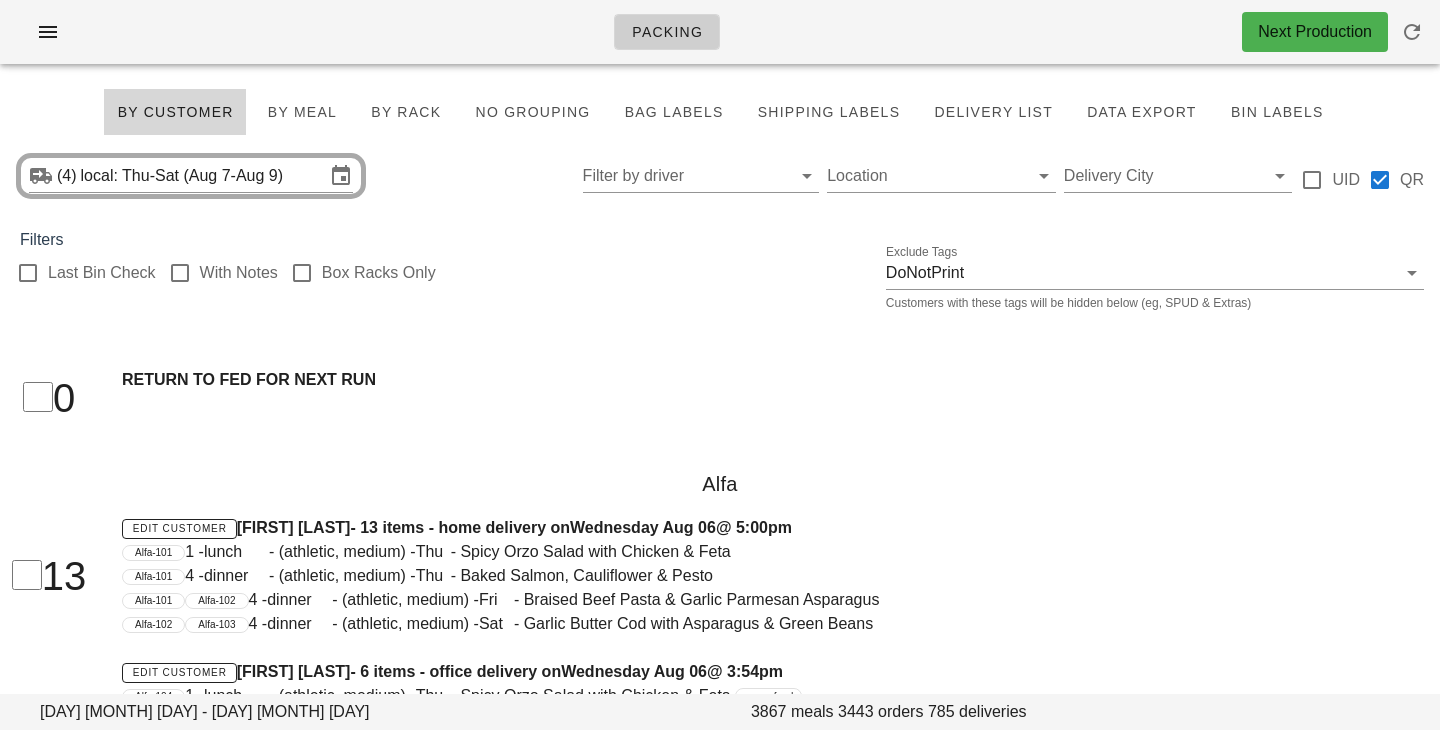 click on "Packing Next Production" at bounding box center [720, 32] 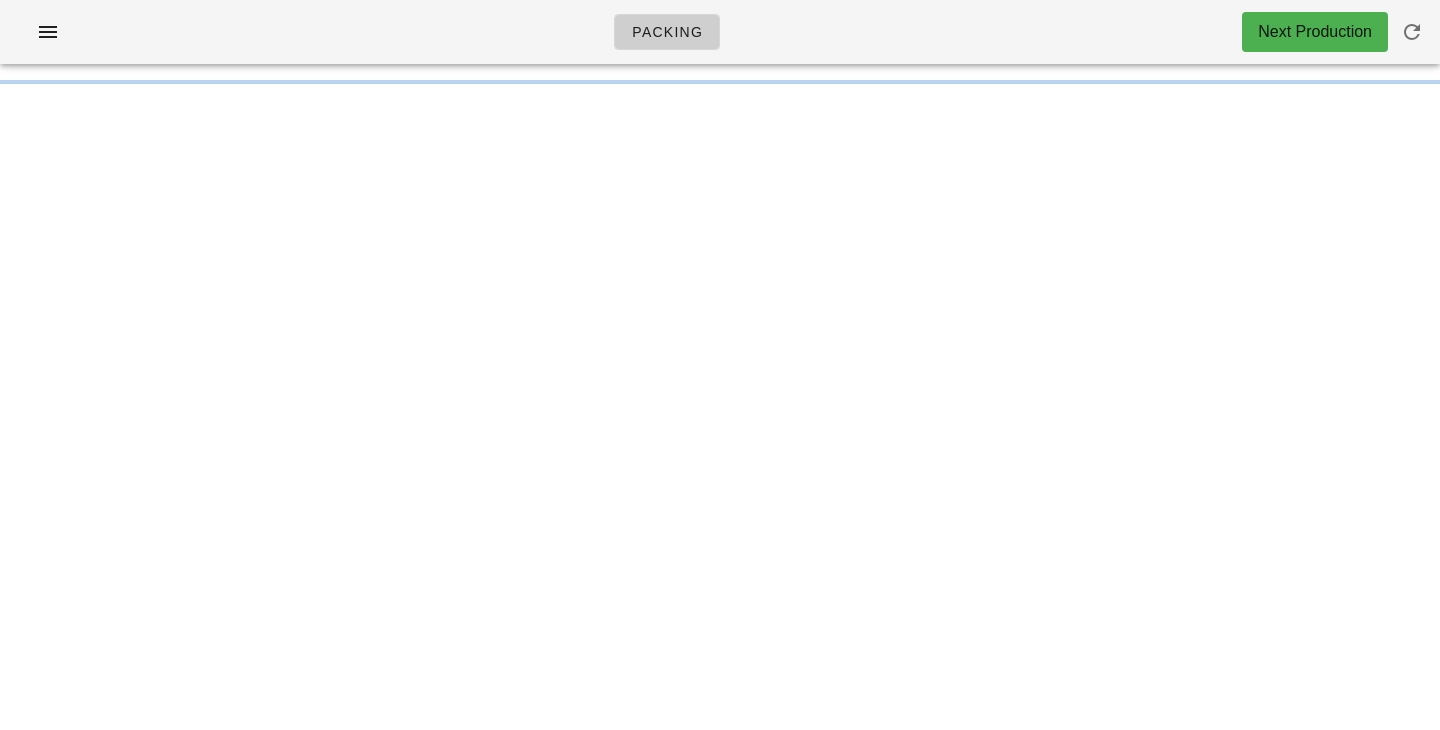 scroll, scrollTop: 0, scrollLeft: 0, axis: both 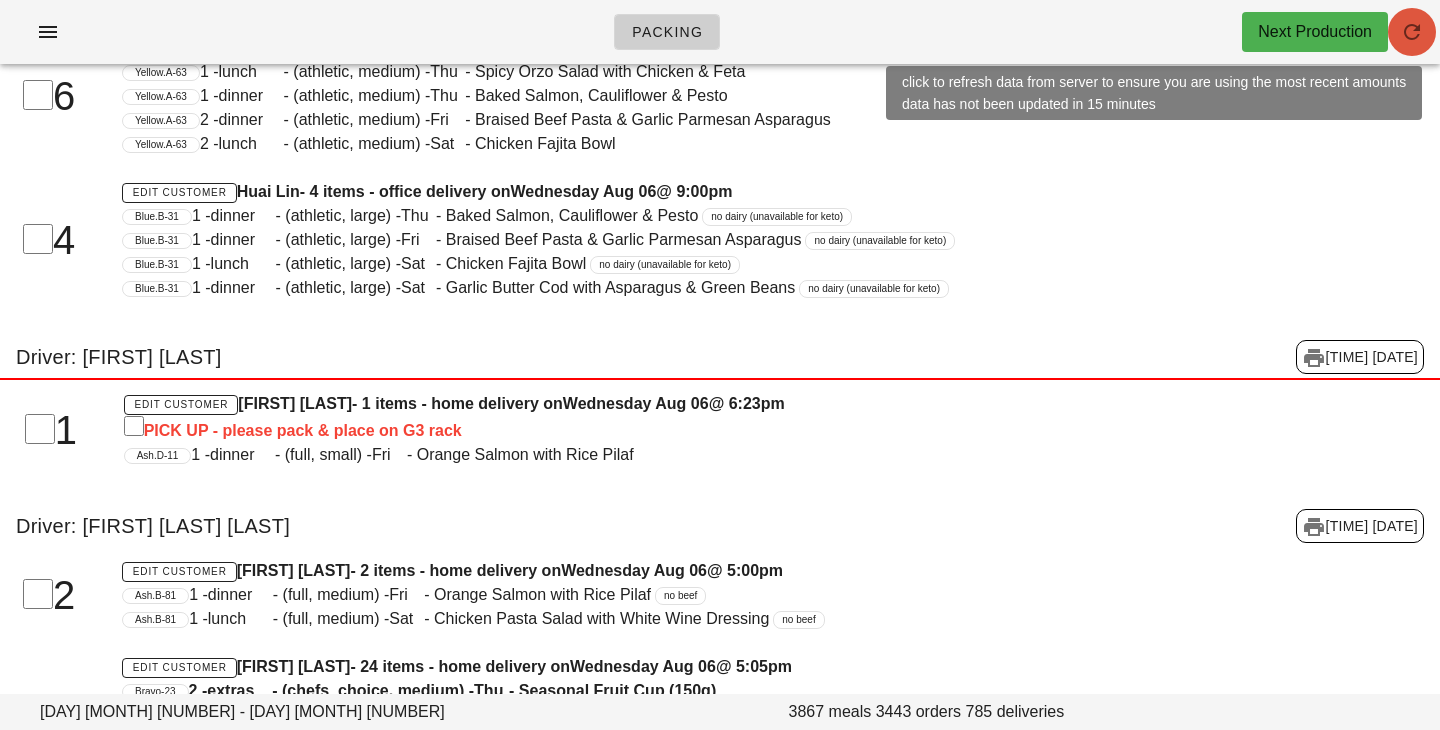 click at bounding box center [1412, 32] 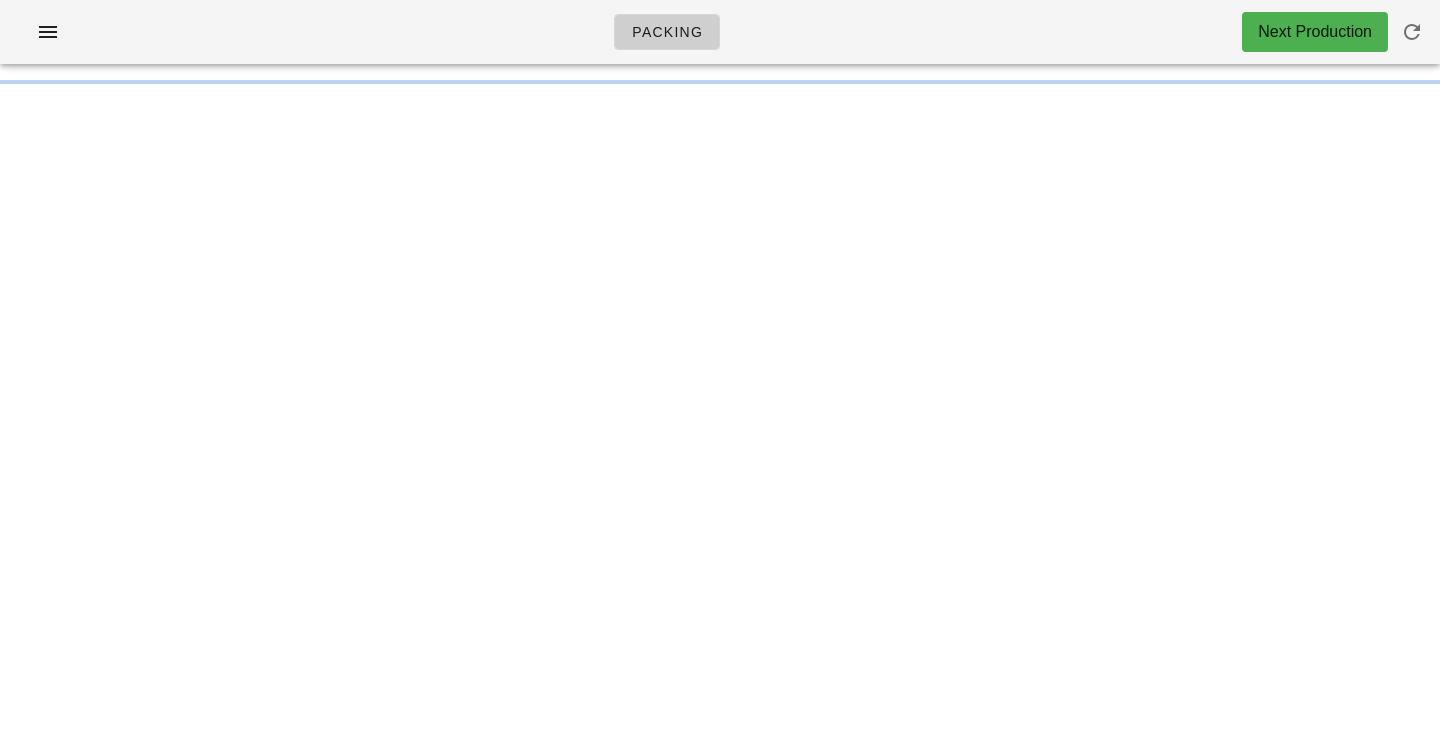 scroll, scrollTop: 0, scrollLeft: 0, axis: both 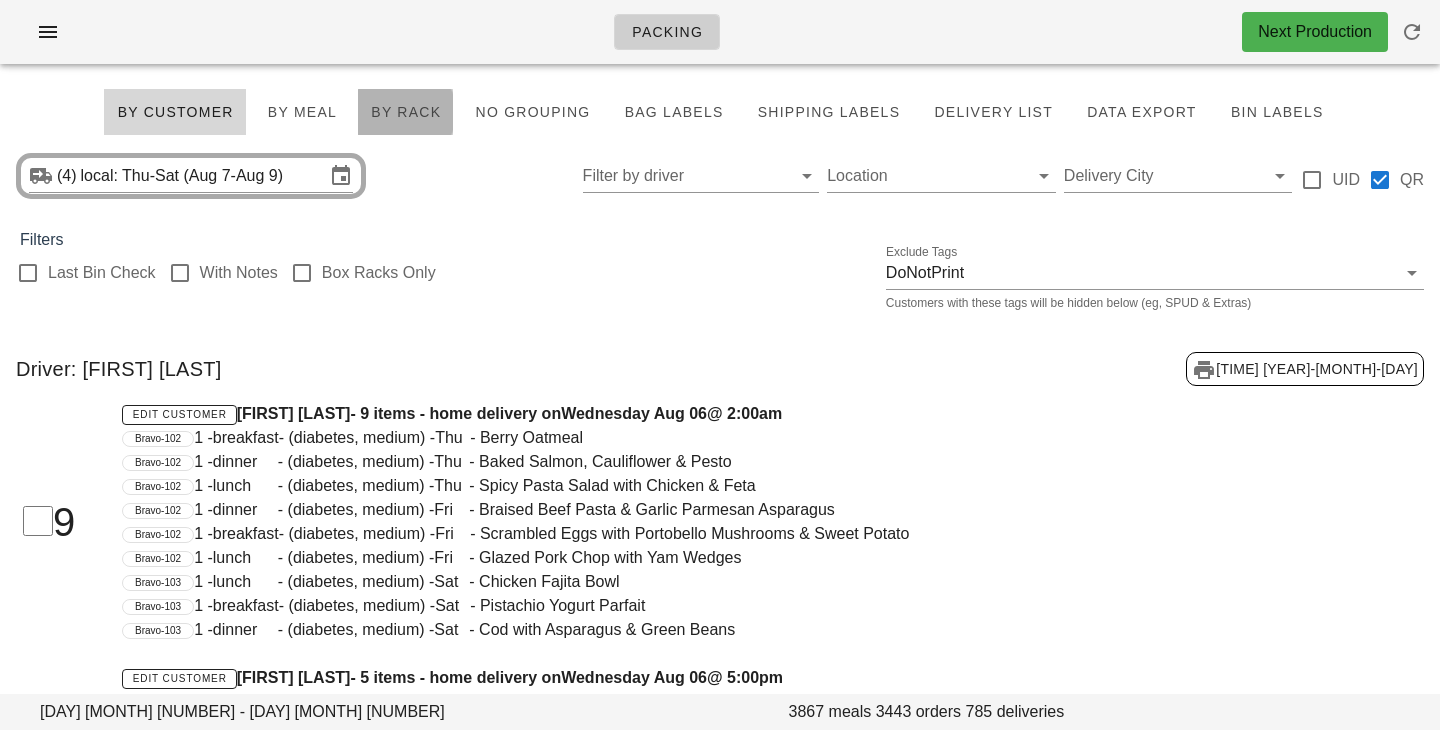 click on "By Rack" at bounding box center (405, 112) 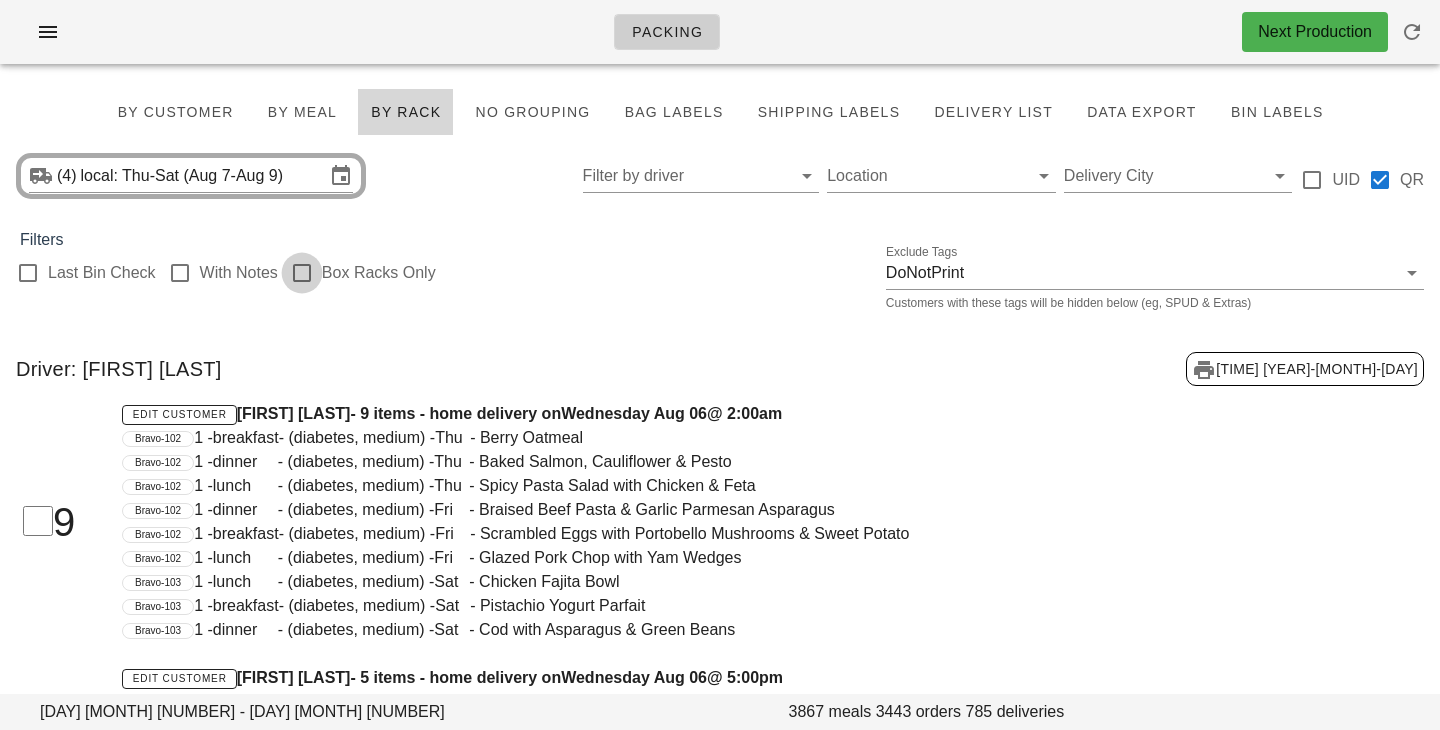 click at bounding box center [302, 273] 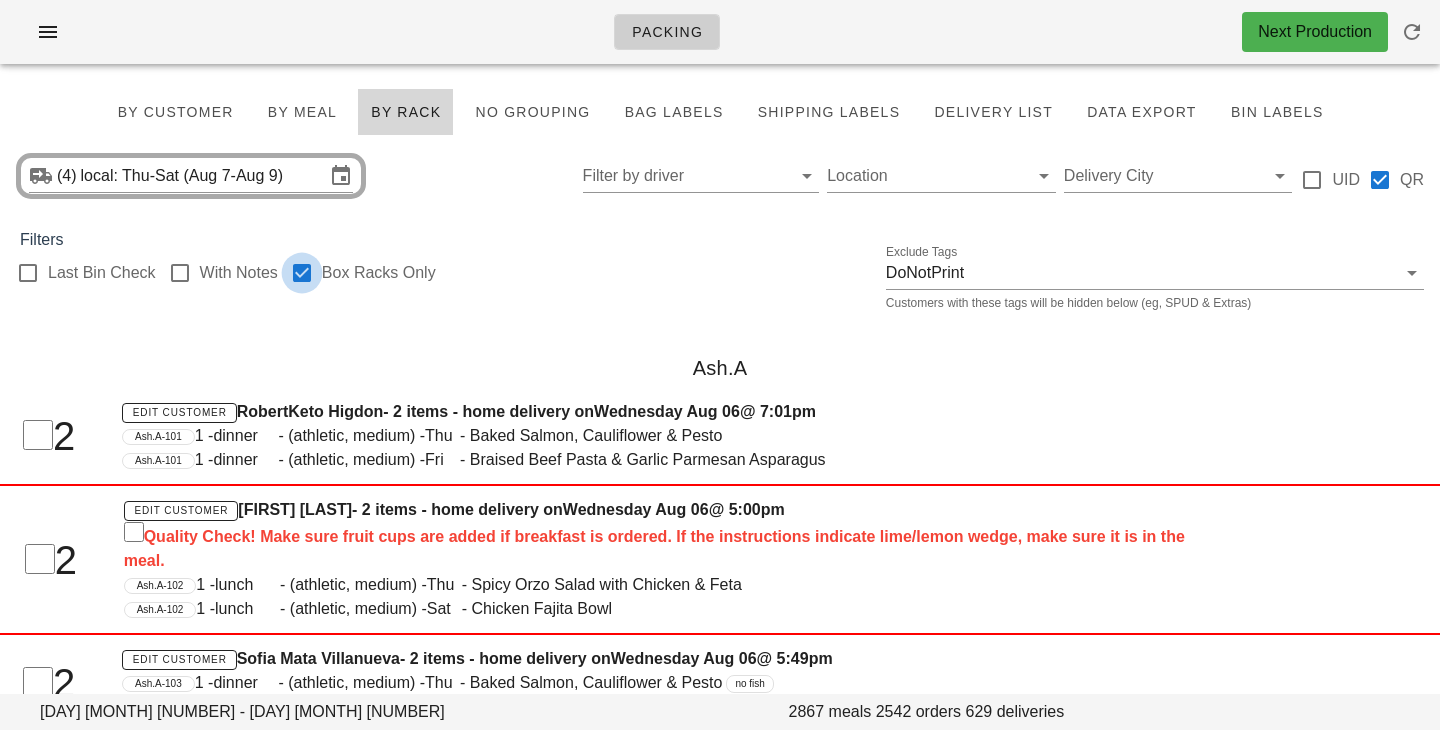checkbox on "true" 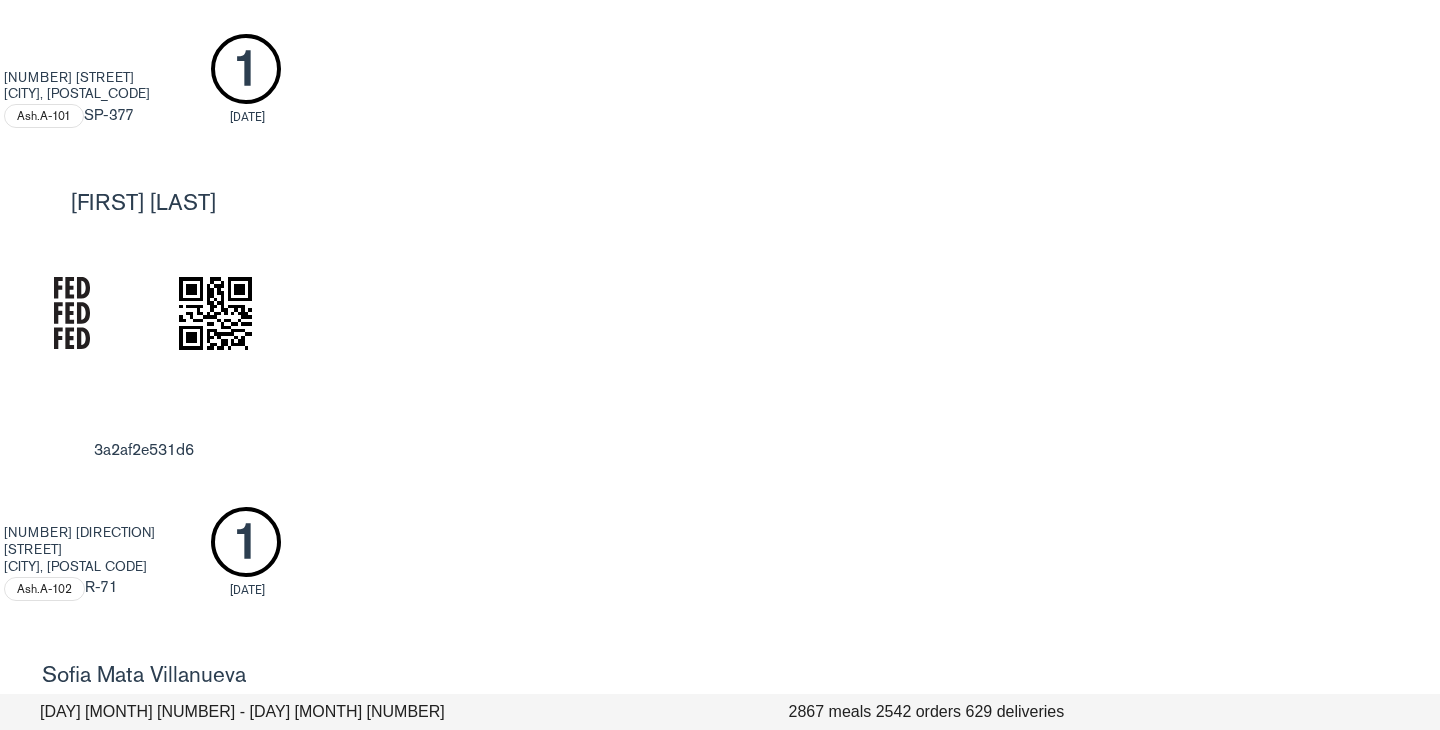 scroll, scrollTop: 1338, scrollLeft: 0, axis: vertical 